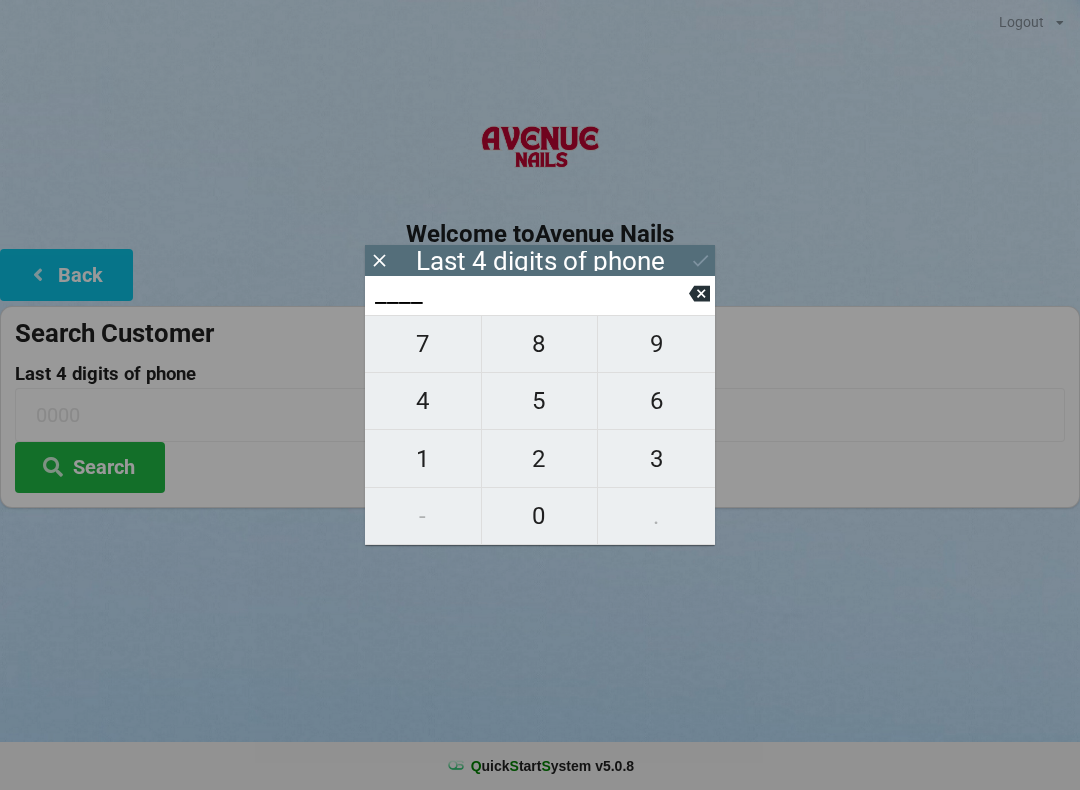 scroll, scrollTop: 0, scrollLeft: 0, axis: both 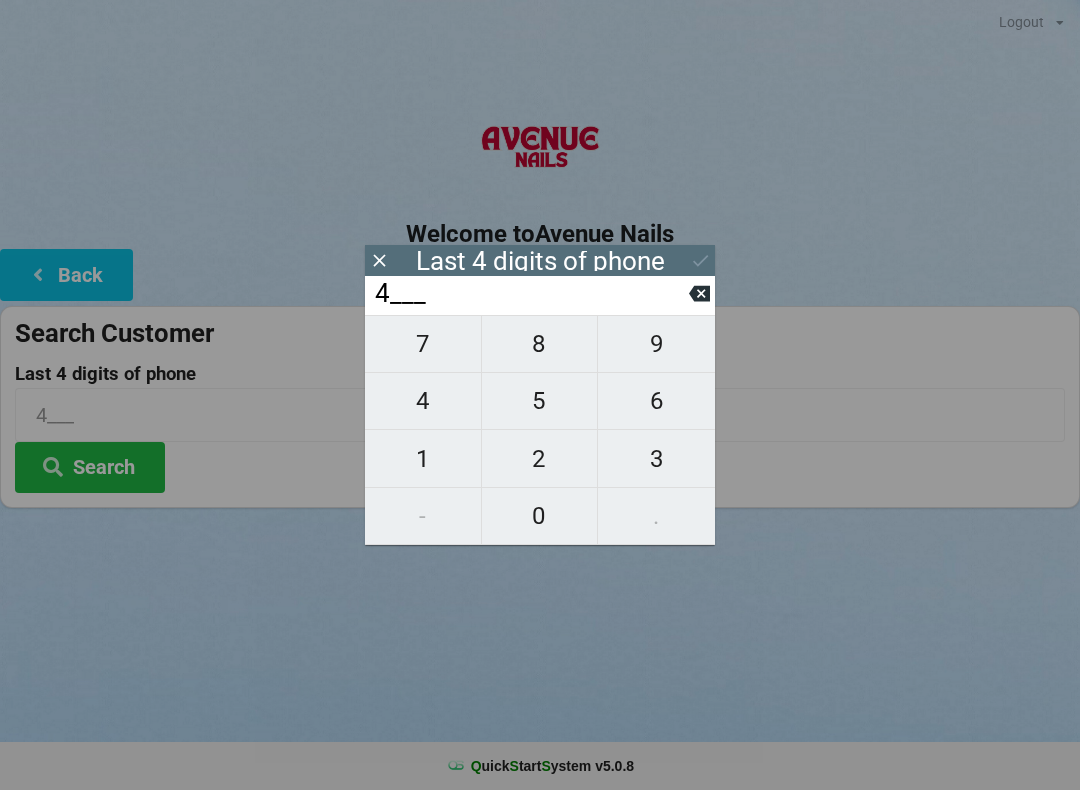 click on "0" at bounding box center (540, 516) 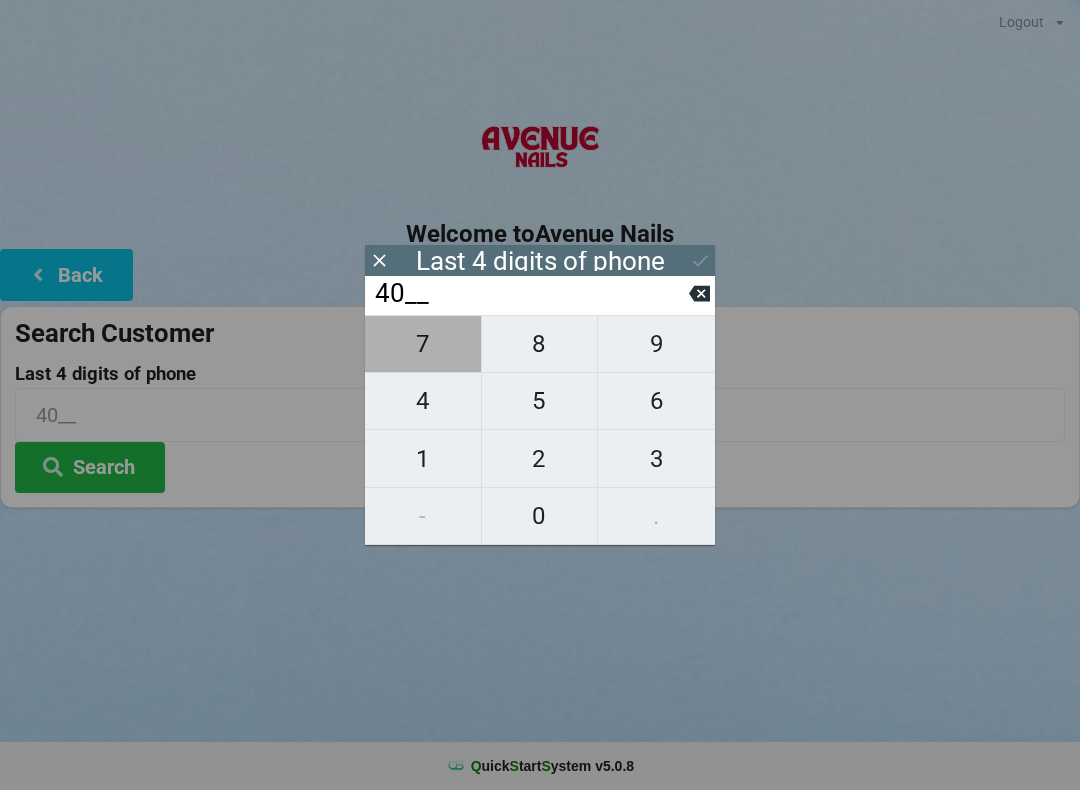 click on "7" at bounding box center [423, 344] 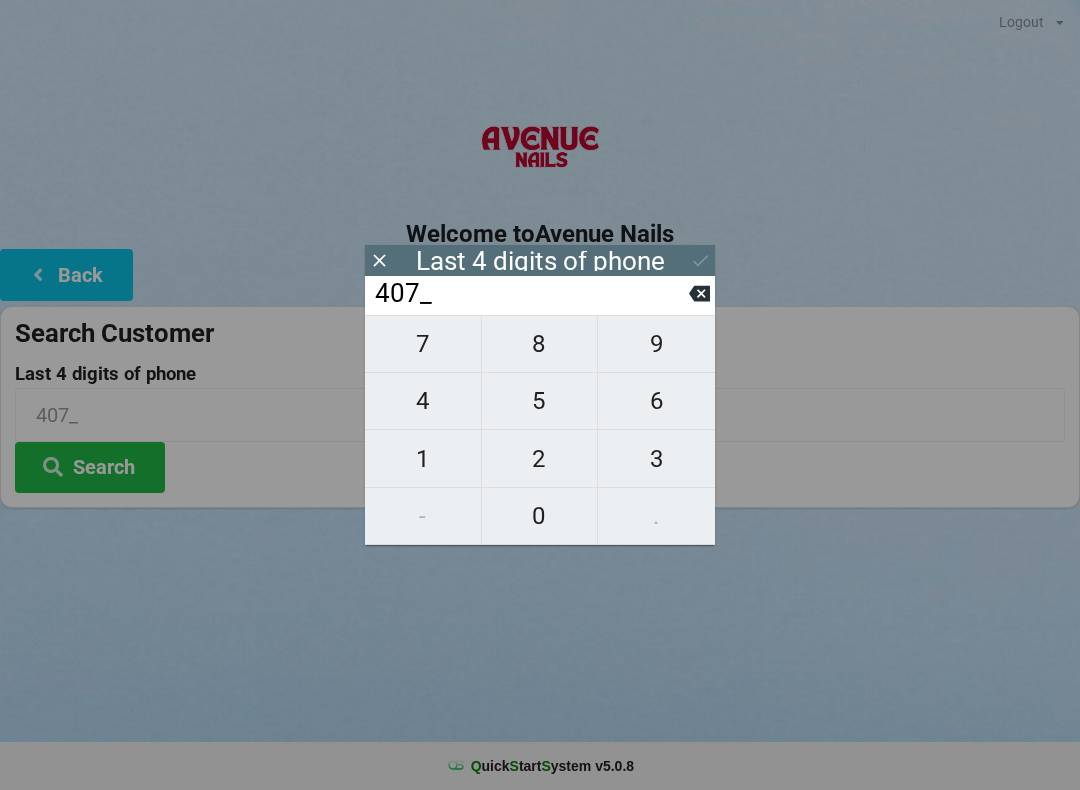 click on "5" at bounding box center (540, 401) 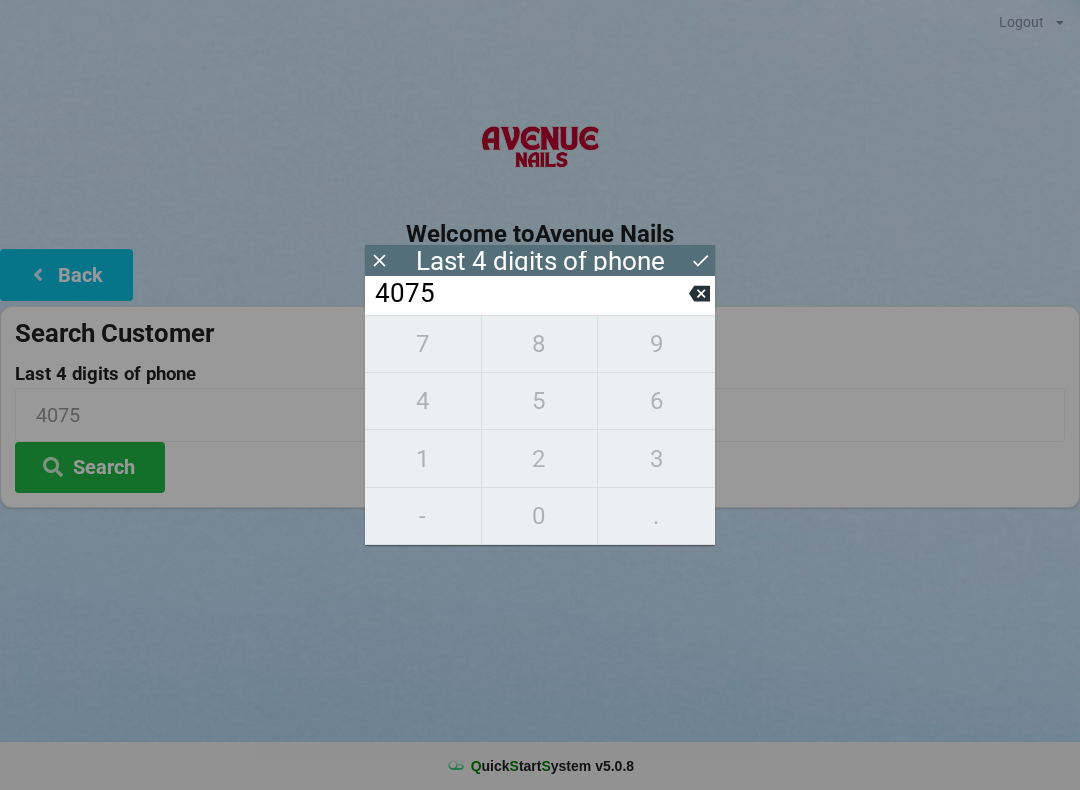 click on "7 8 9 4 5 6 1 2 3 - 0 ." at bounding box center [540, 430] 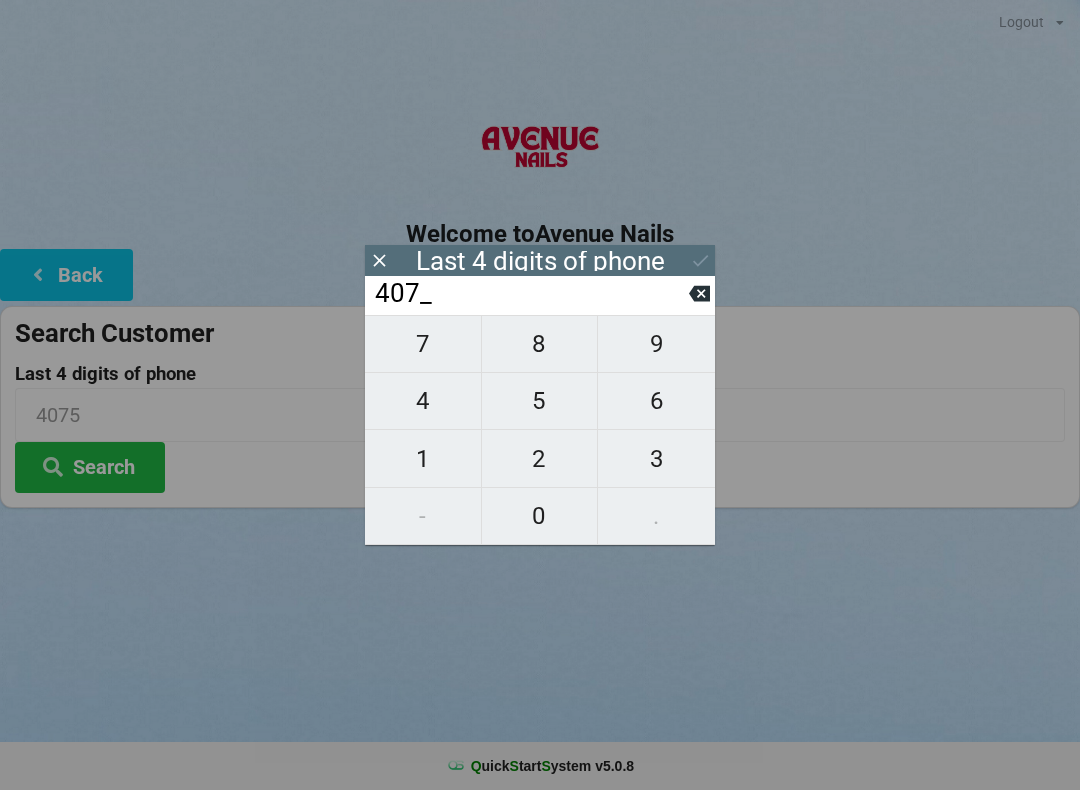click 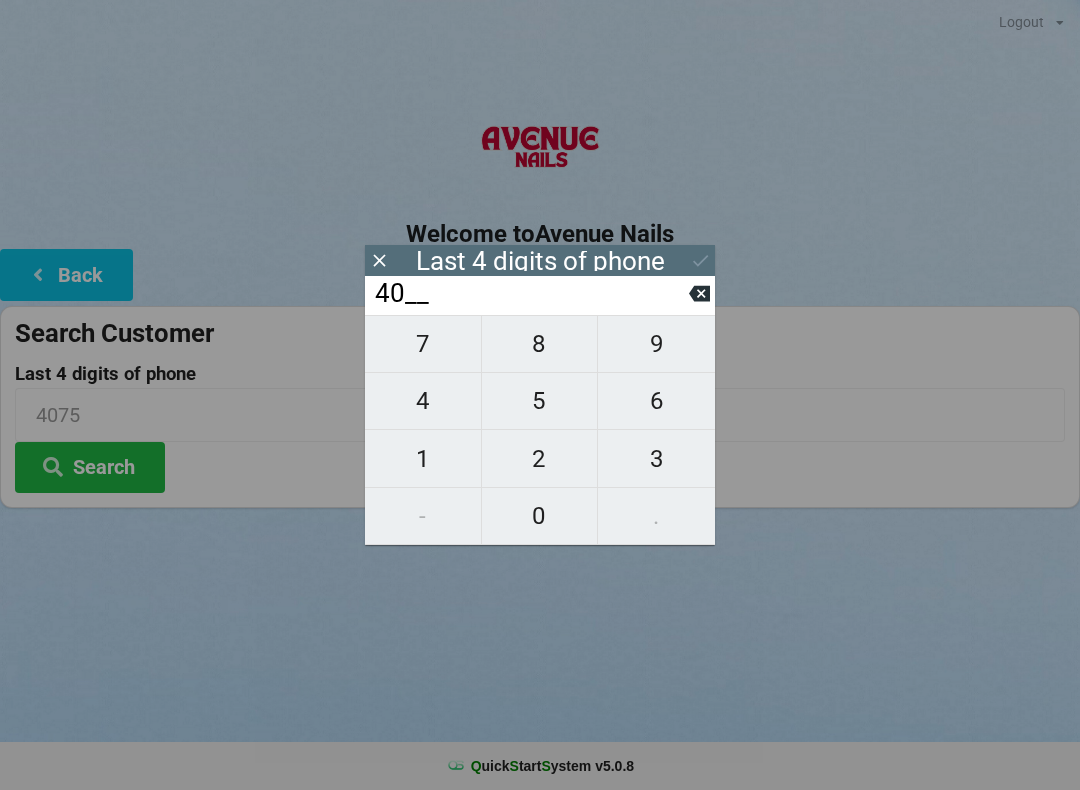 click 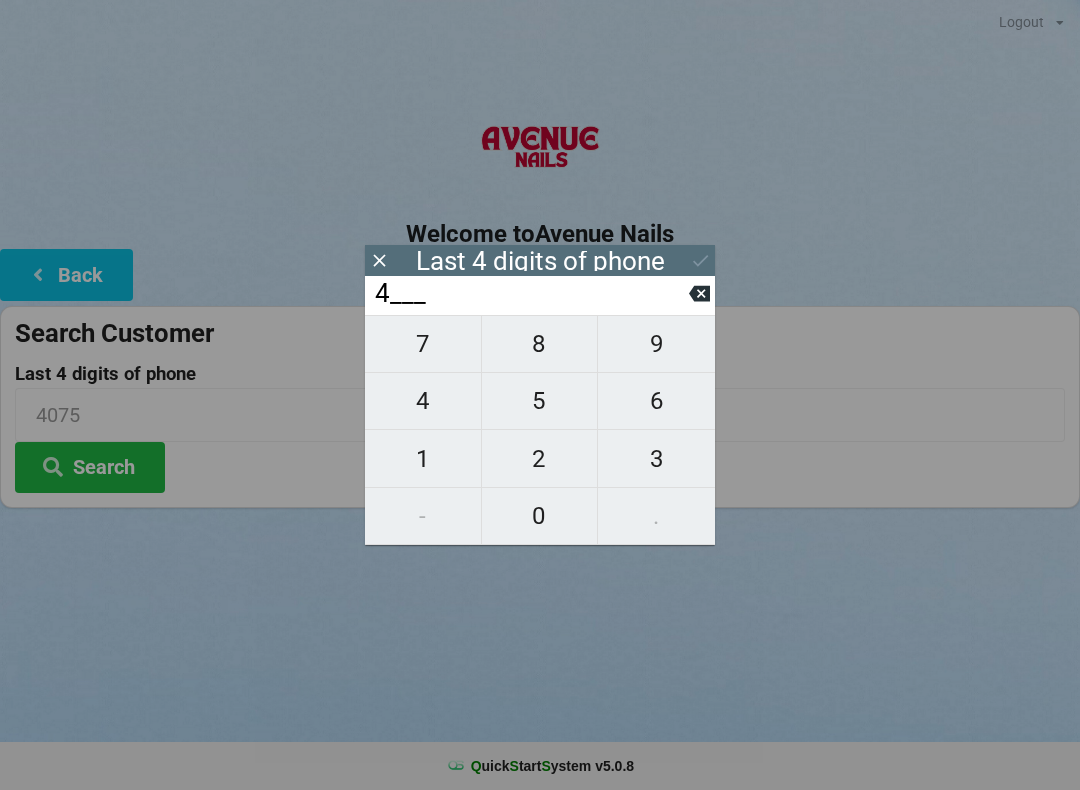 click 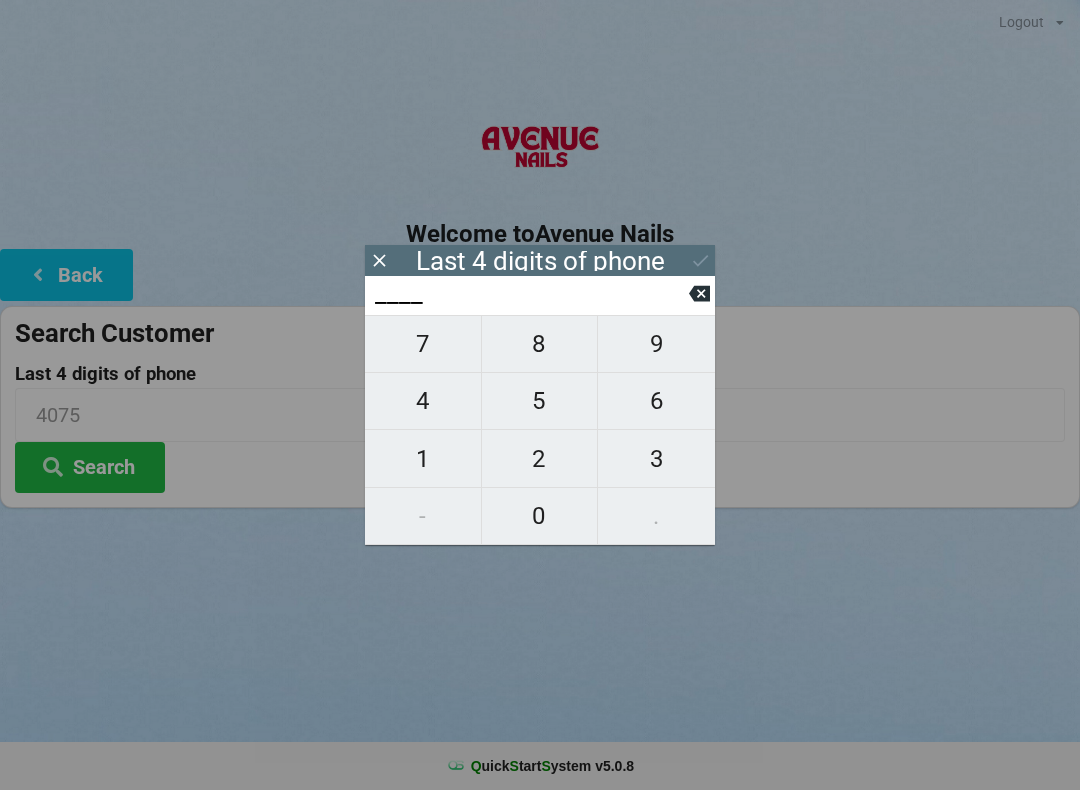 click on "5" at bounding box center (540, 401) 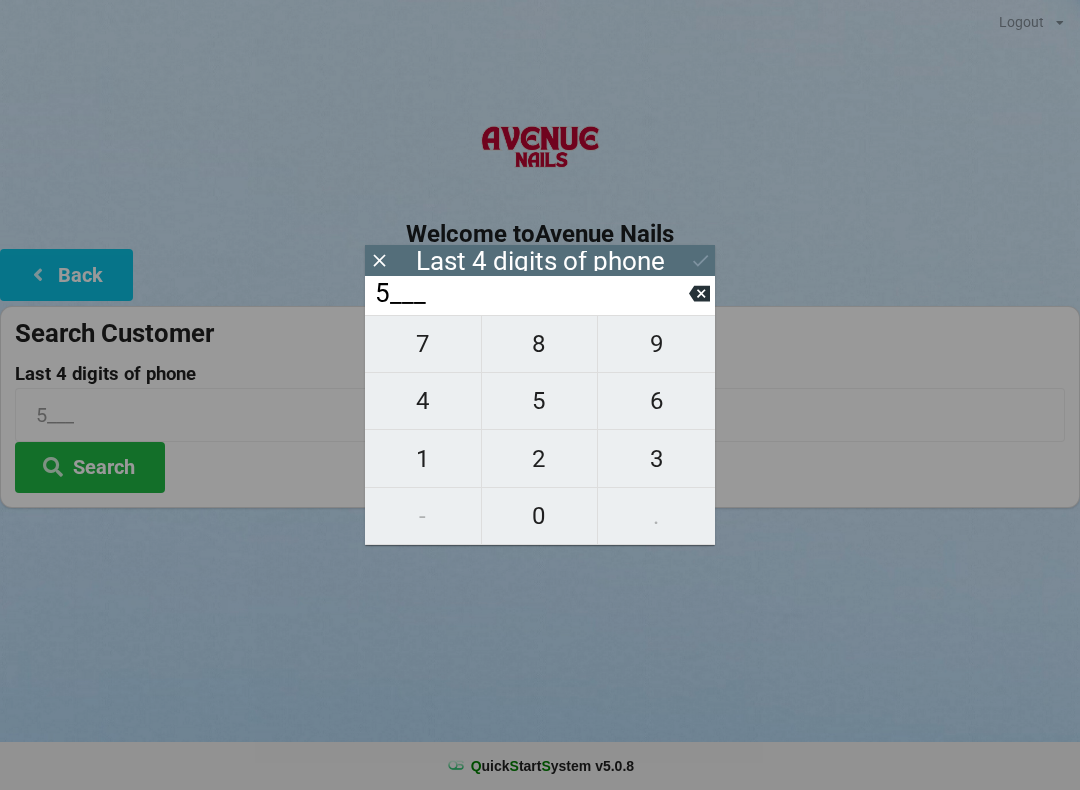 click on "4" at bounding box center [423, 401] 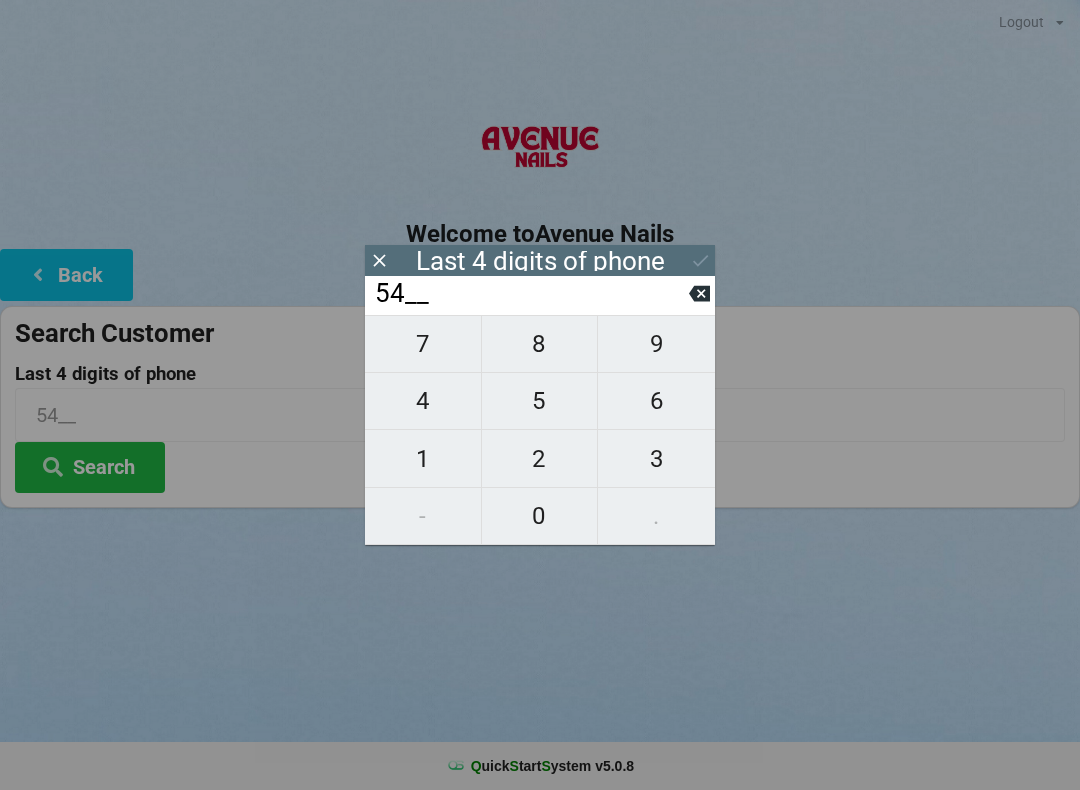 click on "8" at bounding box center [540, 344] 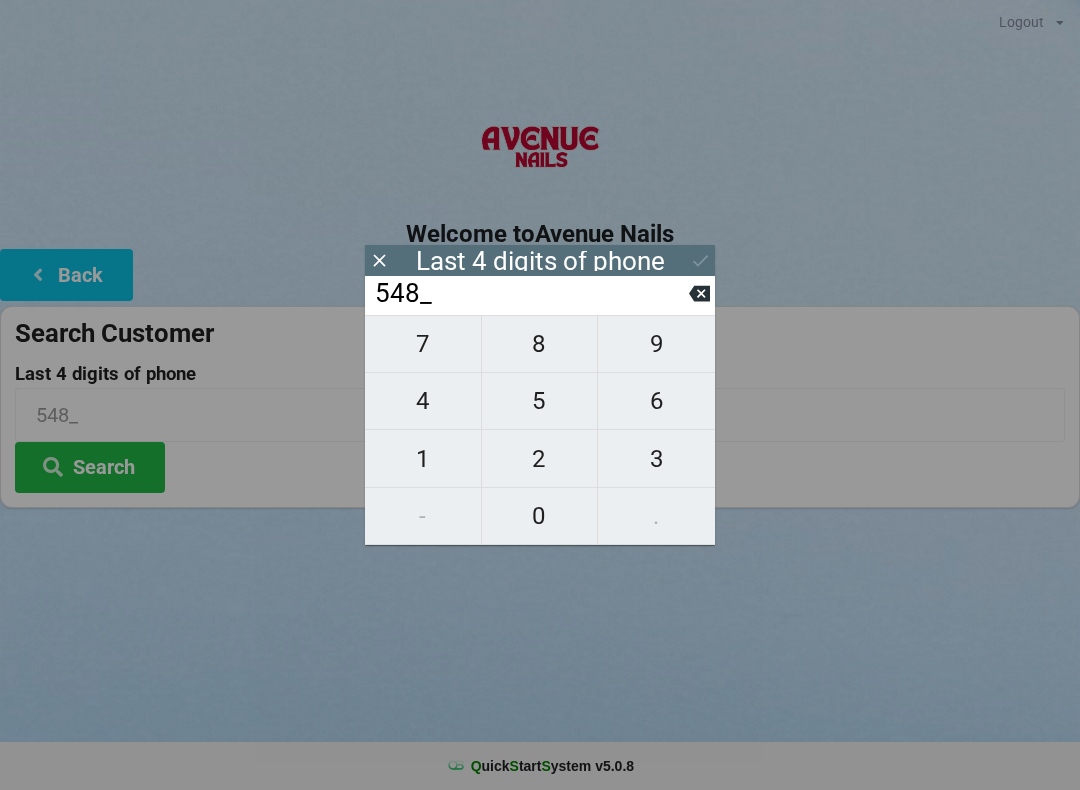 click on "6" at bounding box center [656, 401] 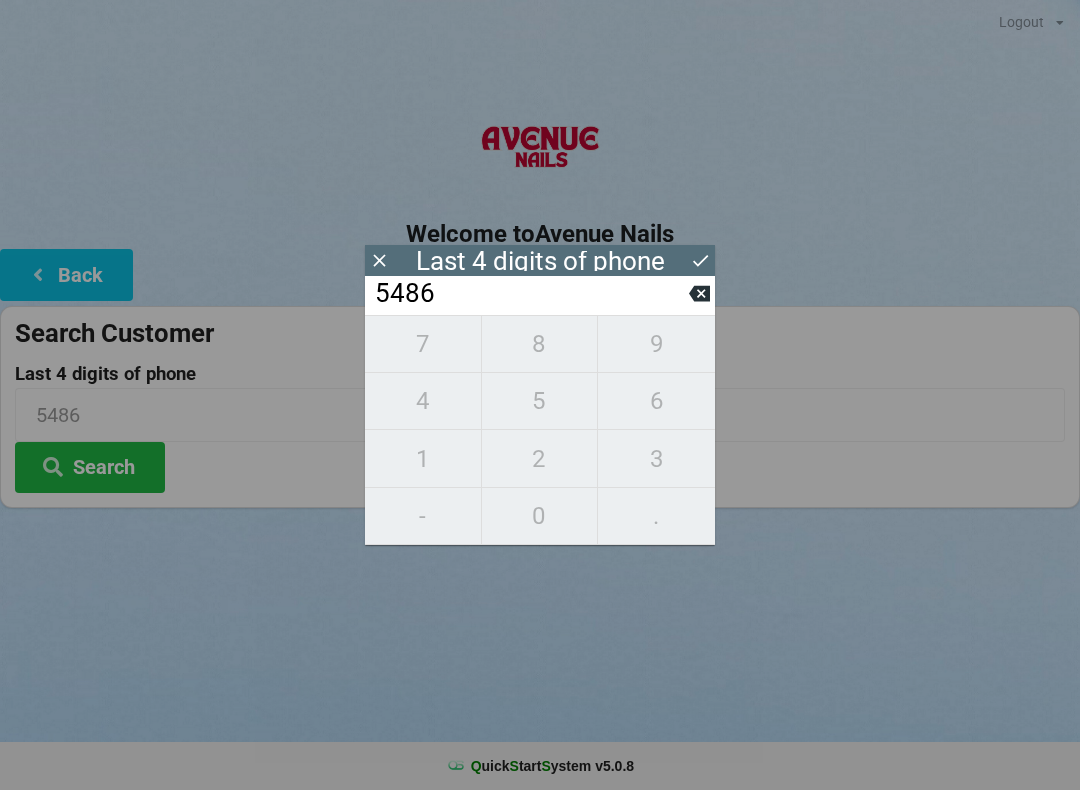 click on "Last 4 digits of phone" at bounding box center (540, 260) 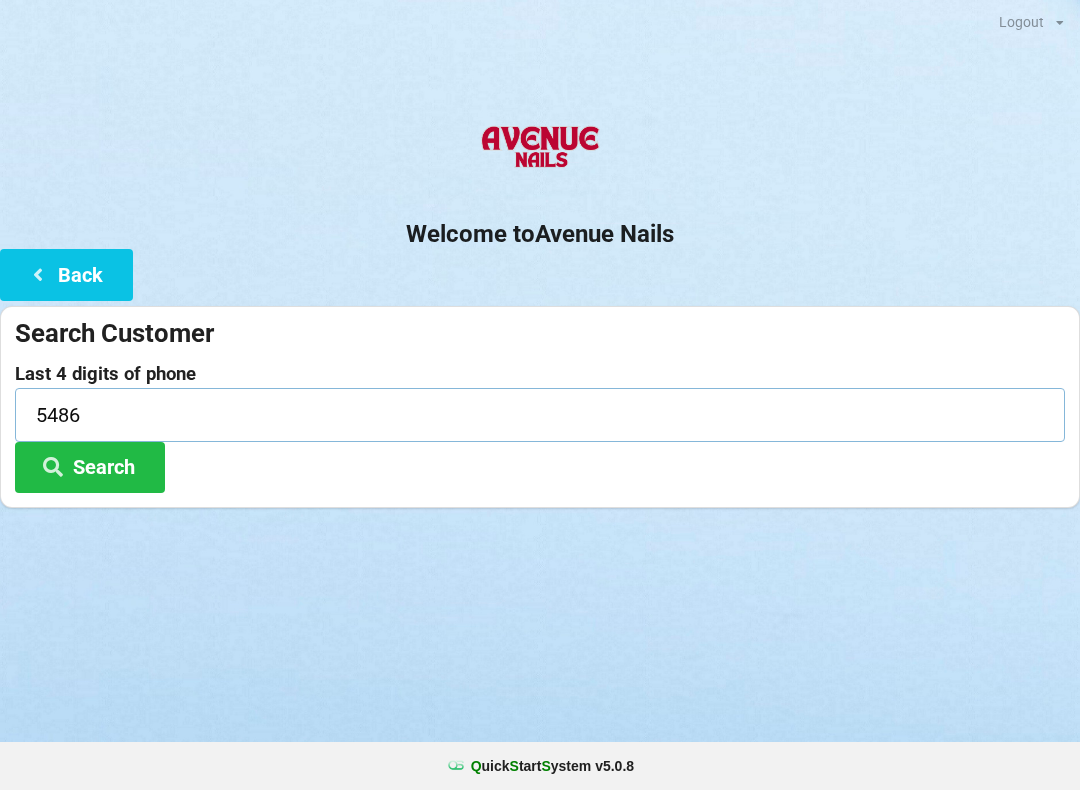 click on "5486" at bounding box center (540, 414) 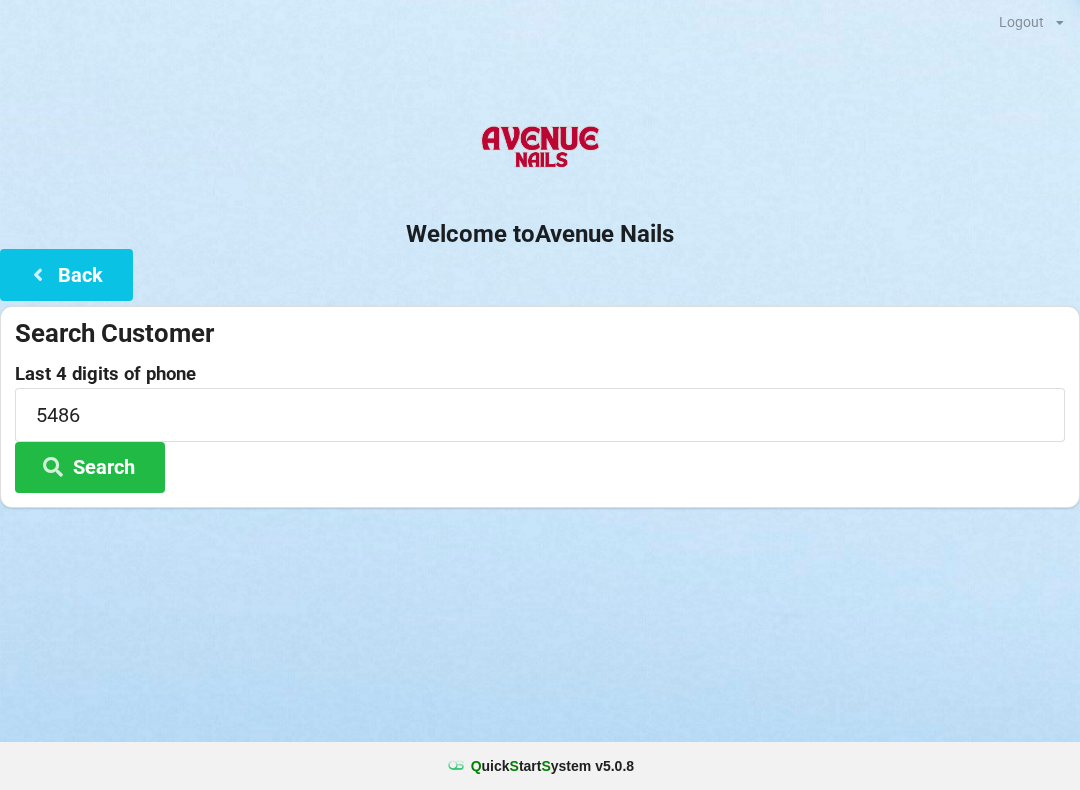 click on "Search" at bounding box center [90, 467] 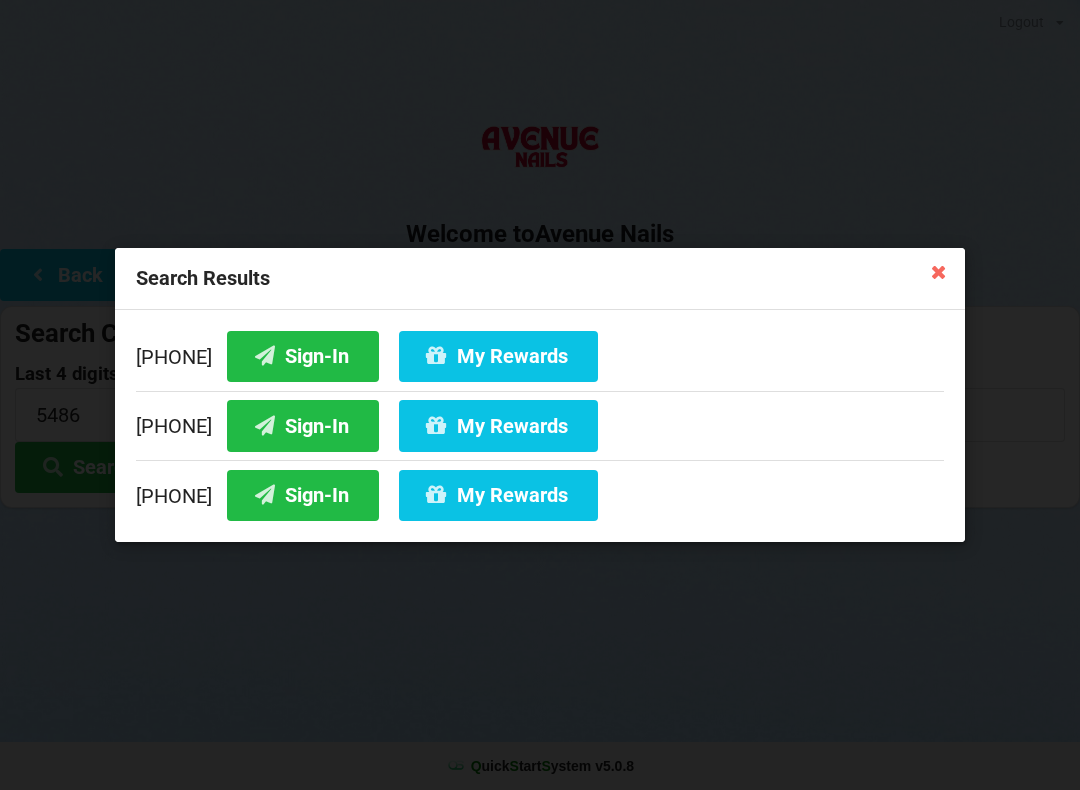 click on "Sign-In" at bounding box center [303, 356] 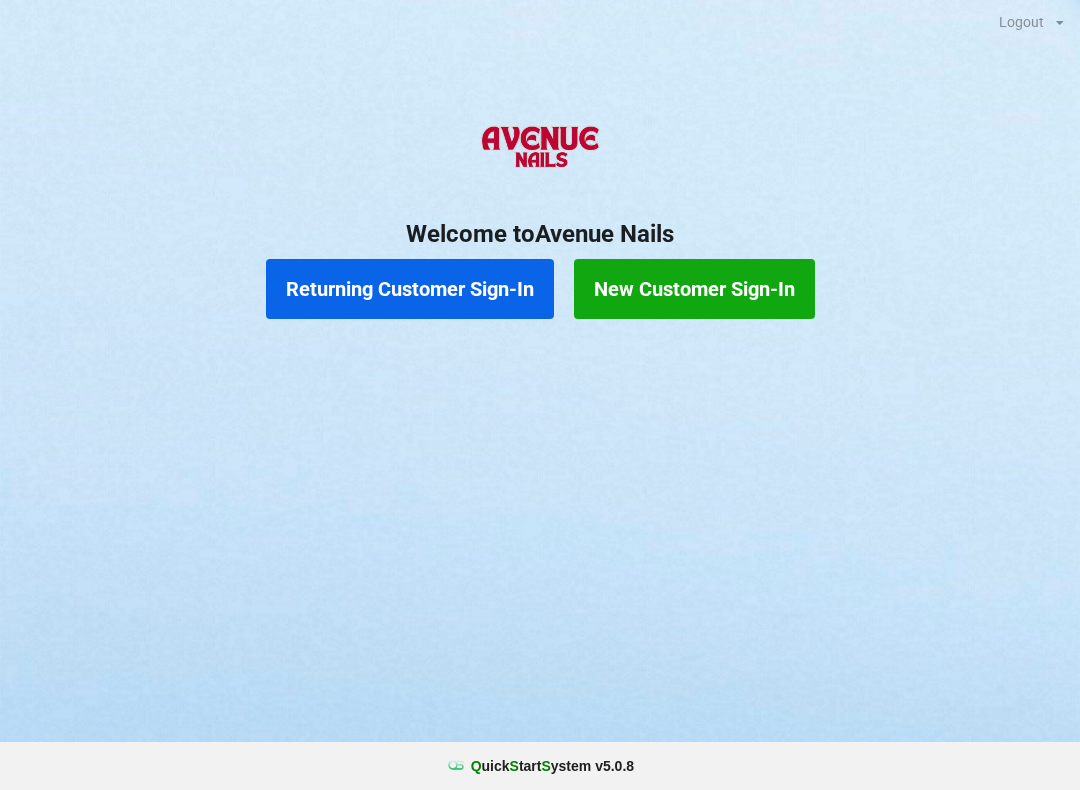 click on "Returning Customer Sign-In" at bounding box center (410, 289) 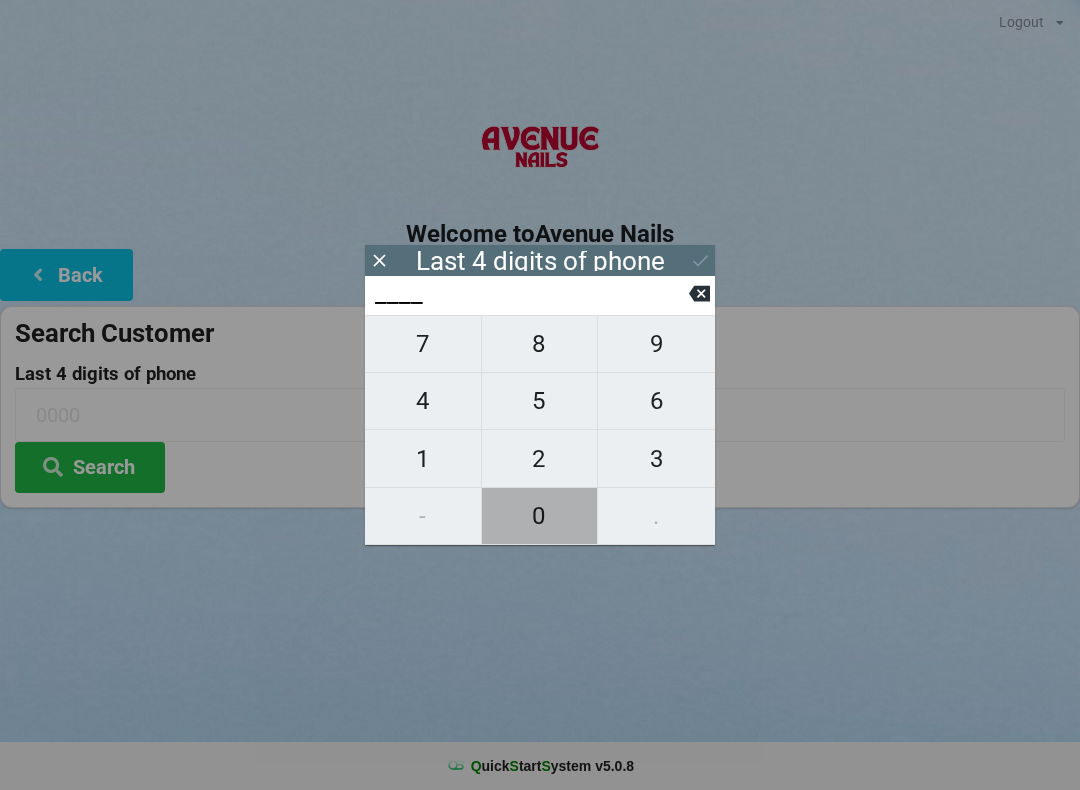 click on "0" at bounding box center [540, 516] 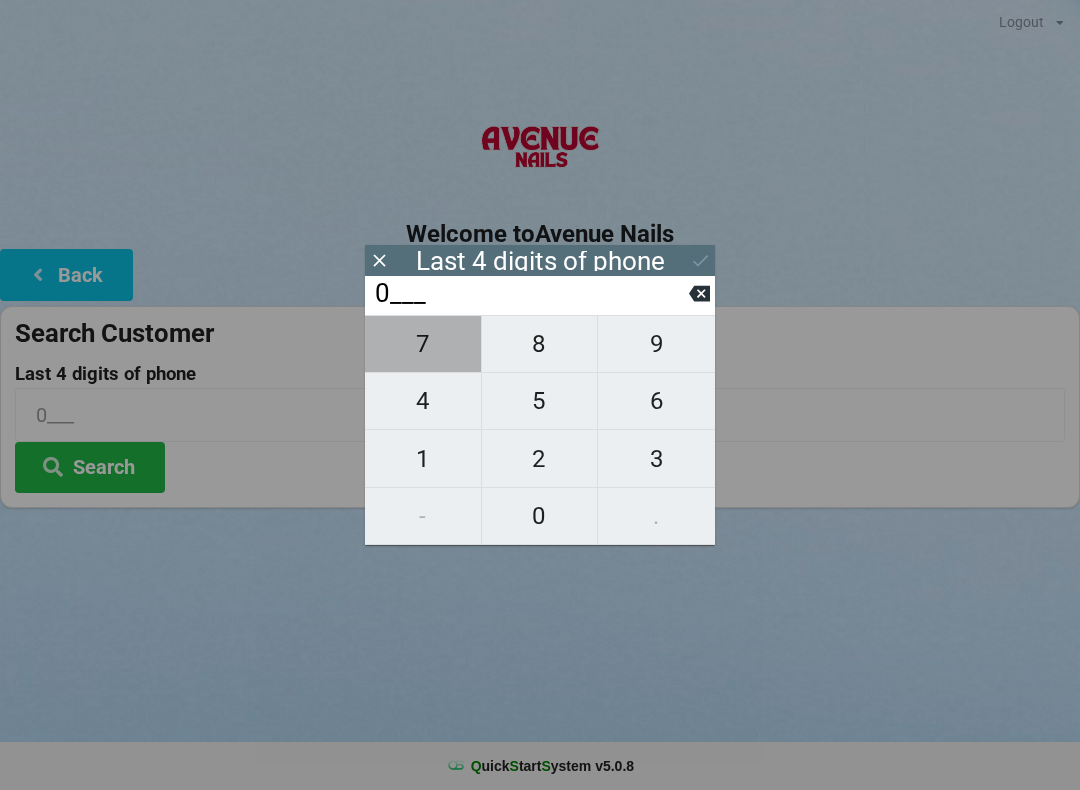 click on "7" at bounding box center [423, 344] 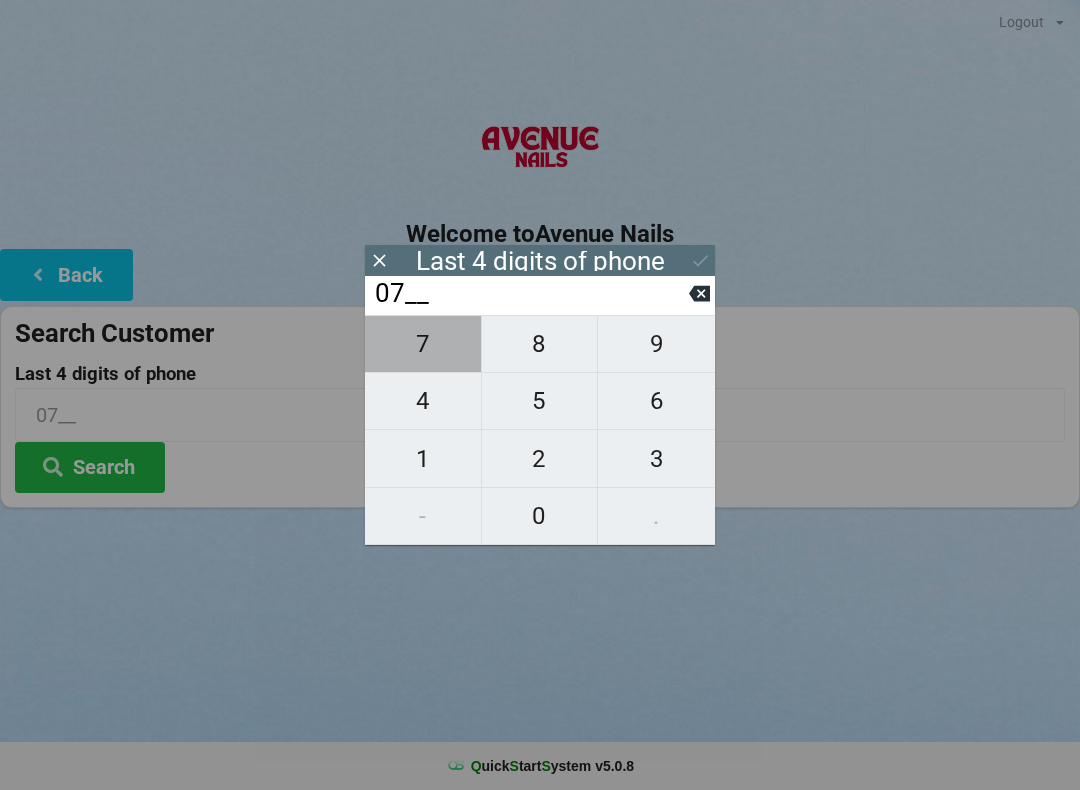 click on "7" at bounding box center [423, 344] 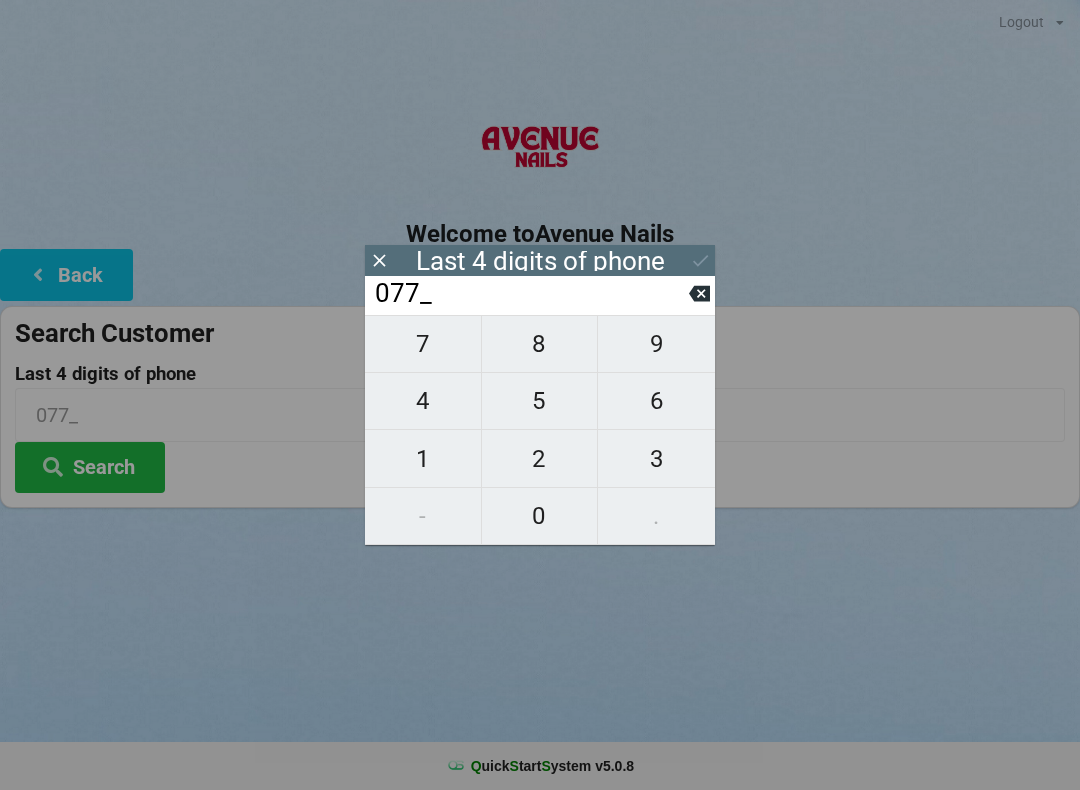 click on "7" at bounding box center [423, 344] 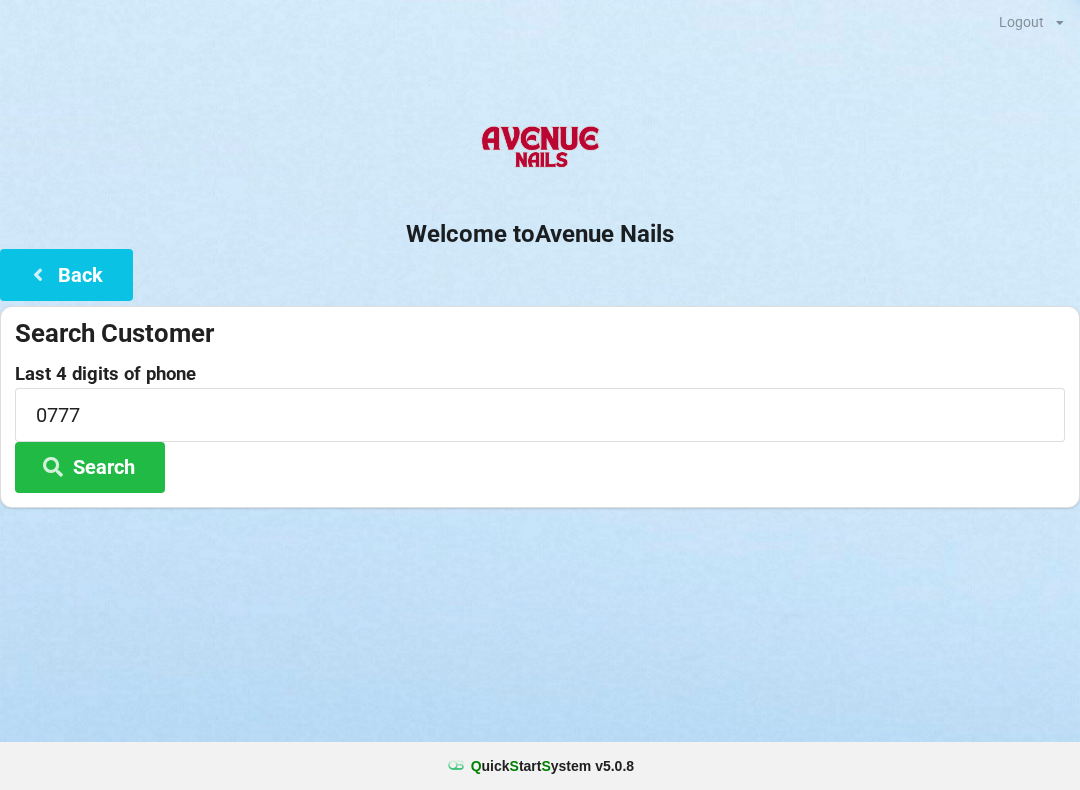 click at bounding box center (38, 273) 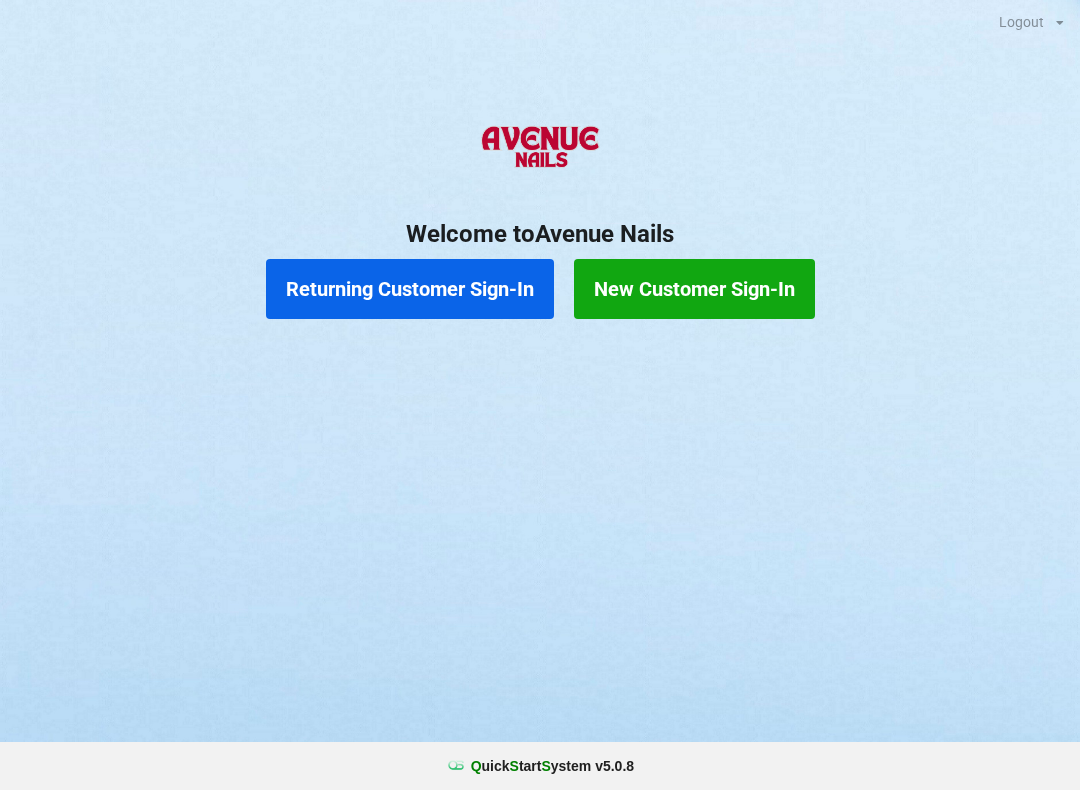 click on "New Customer Sign-In" at bounding box center [694, 289] 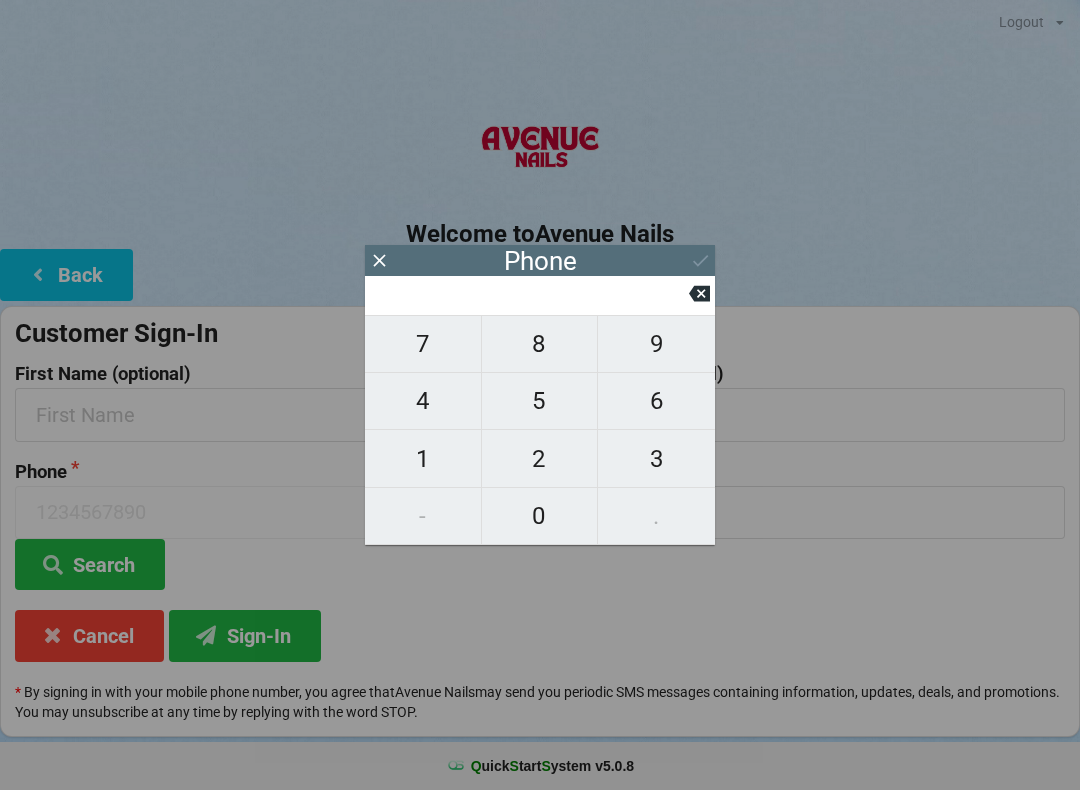 click on "3" at bounding box center [656, 459] 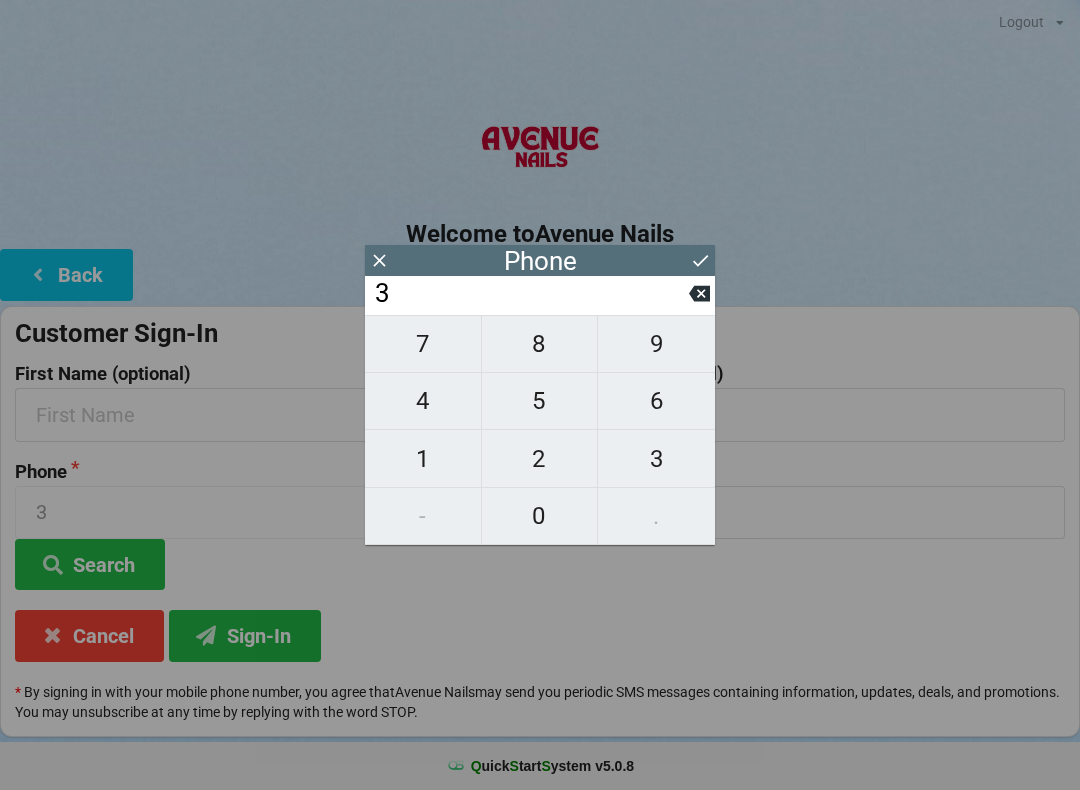 click on "2" at bounding box center (540, 459) 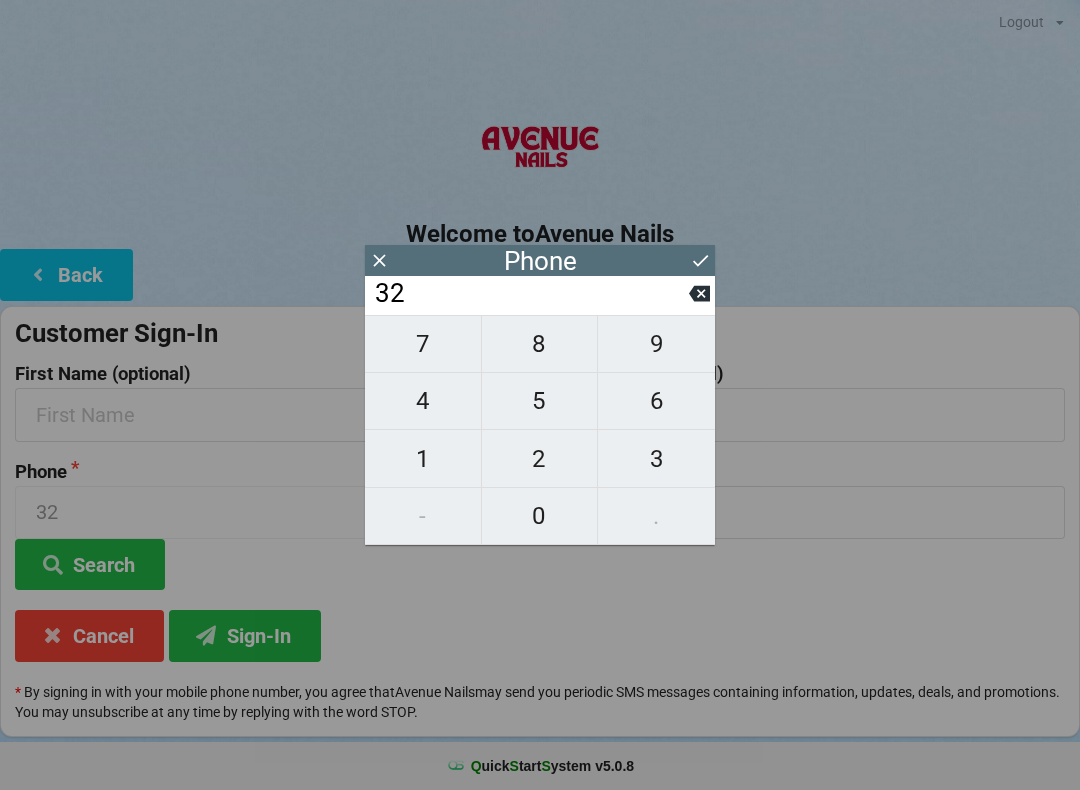 click on "1" at bounding box center (423, 459) 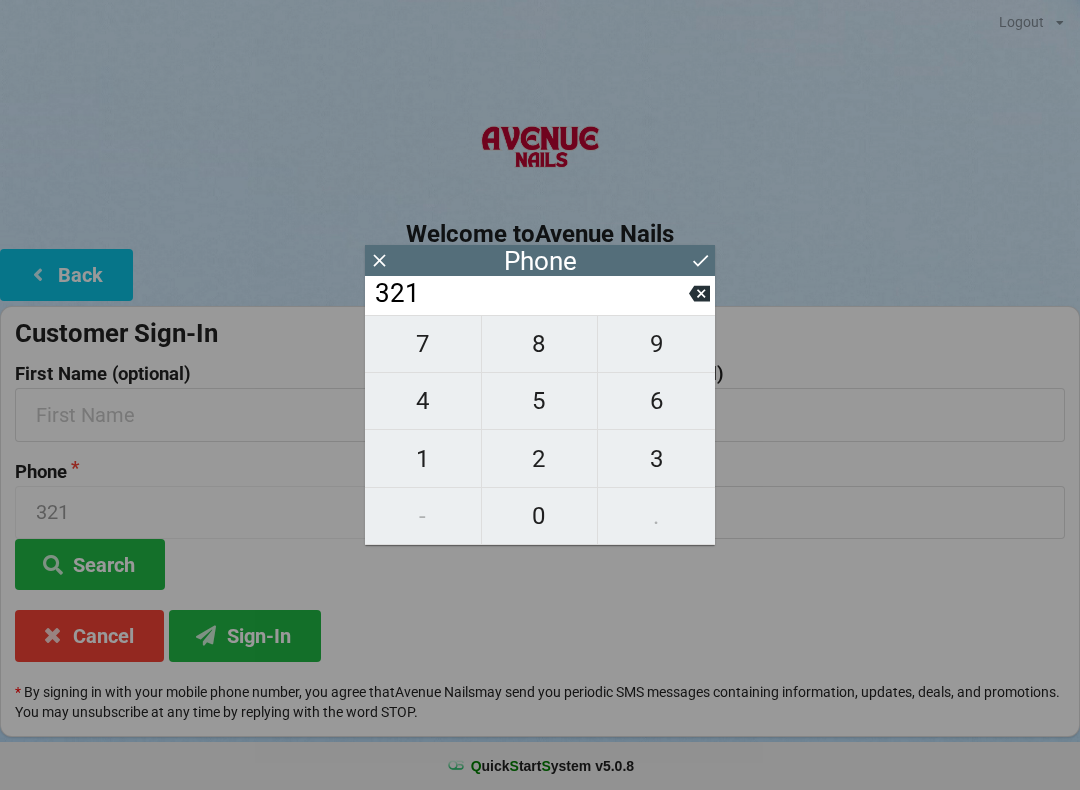click on "2" at bounding box center (540, 459) 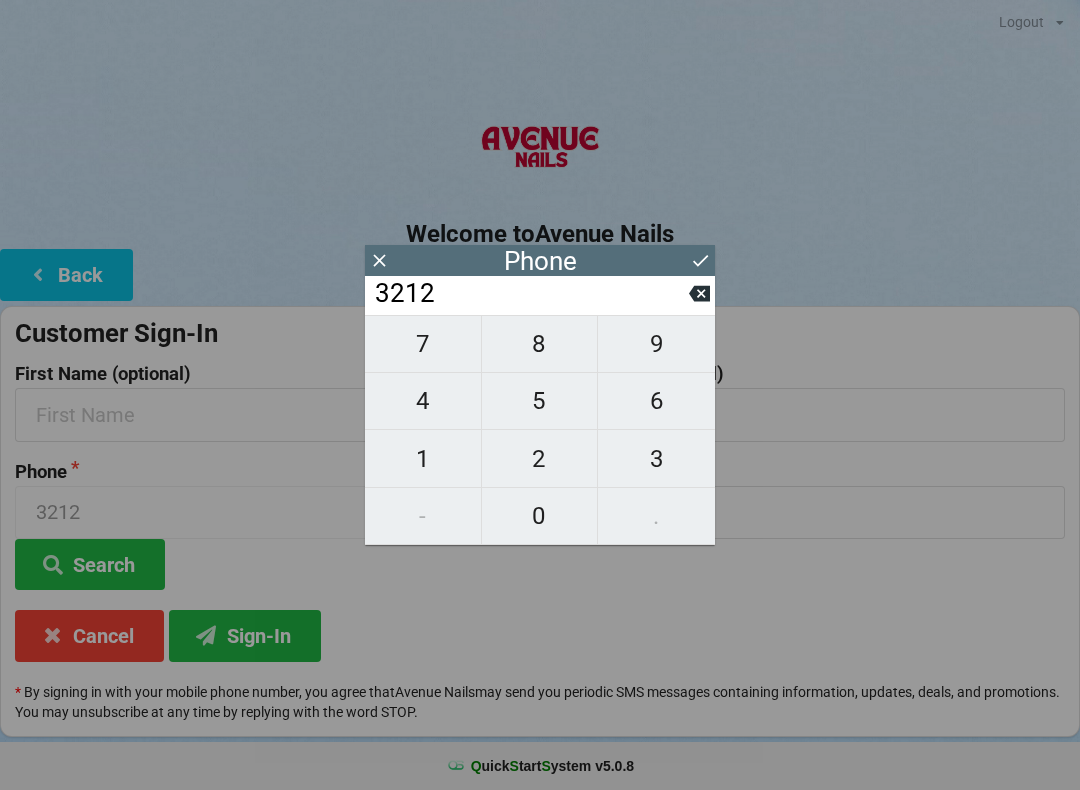click on "7" at bounding box center (423, 344) 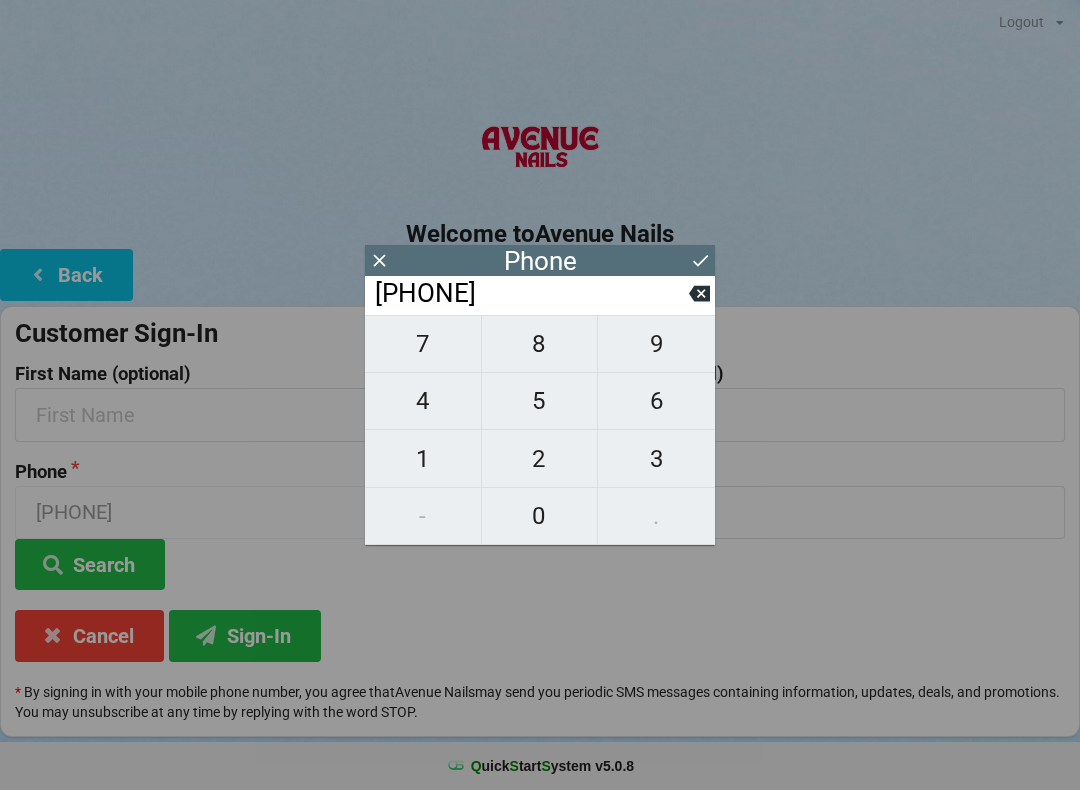 click on "9" at bounding box center [656, 344] 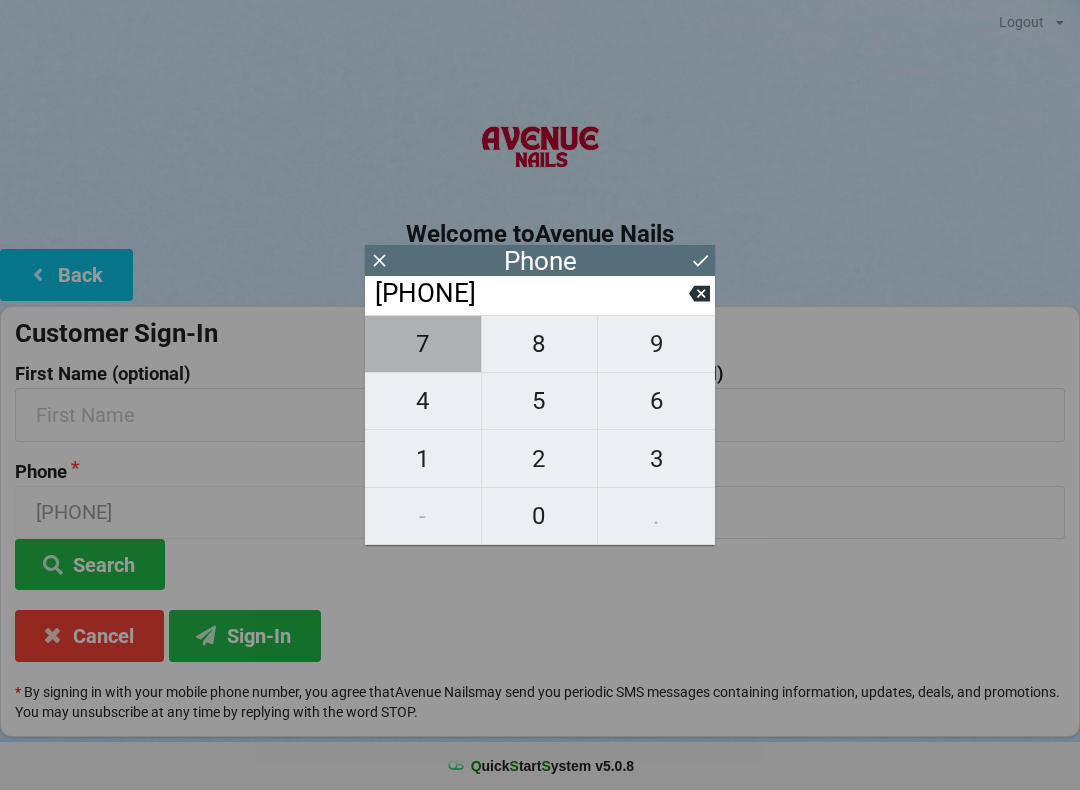 click on "7" at bounding box center [423, 344] 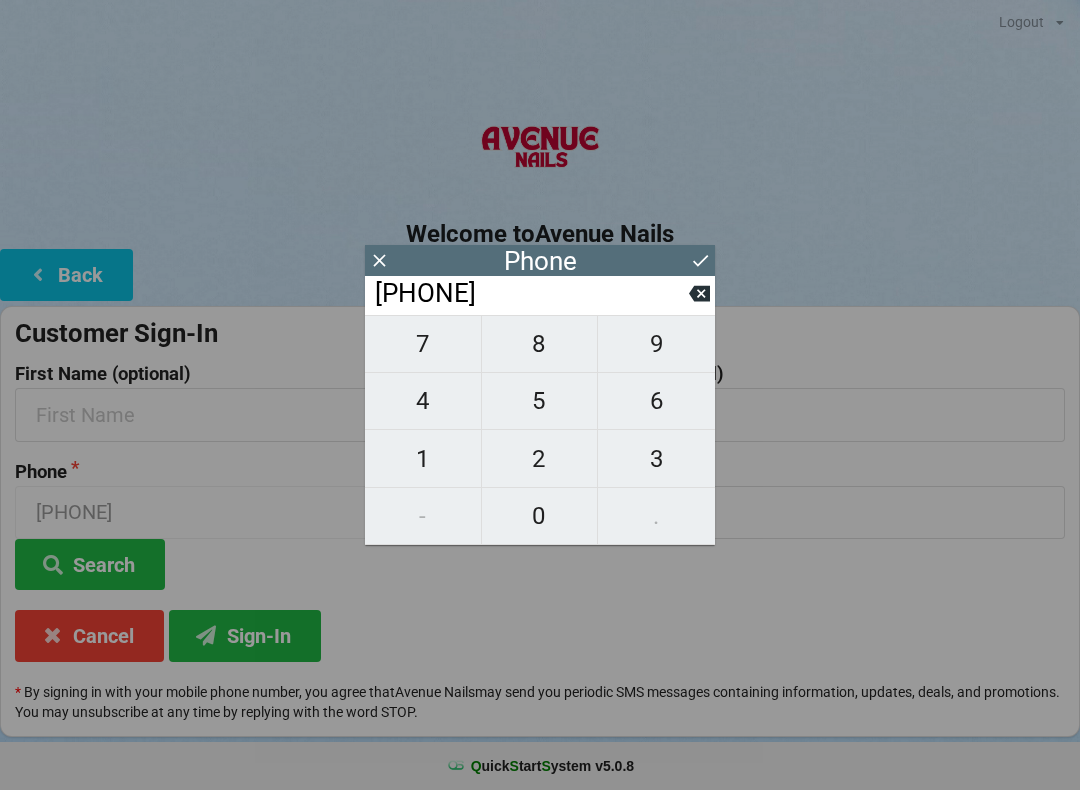 click on "0" at bounding box center (540, 516) 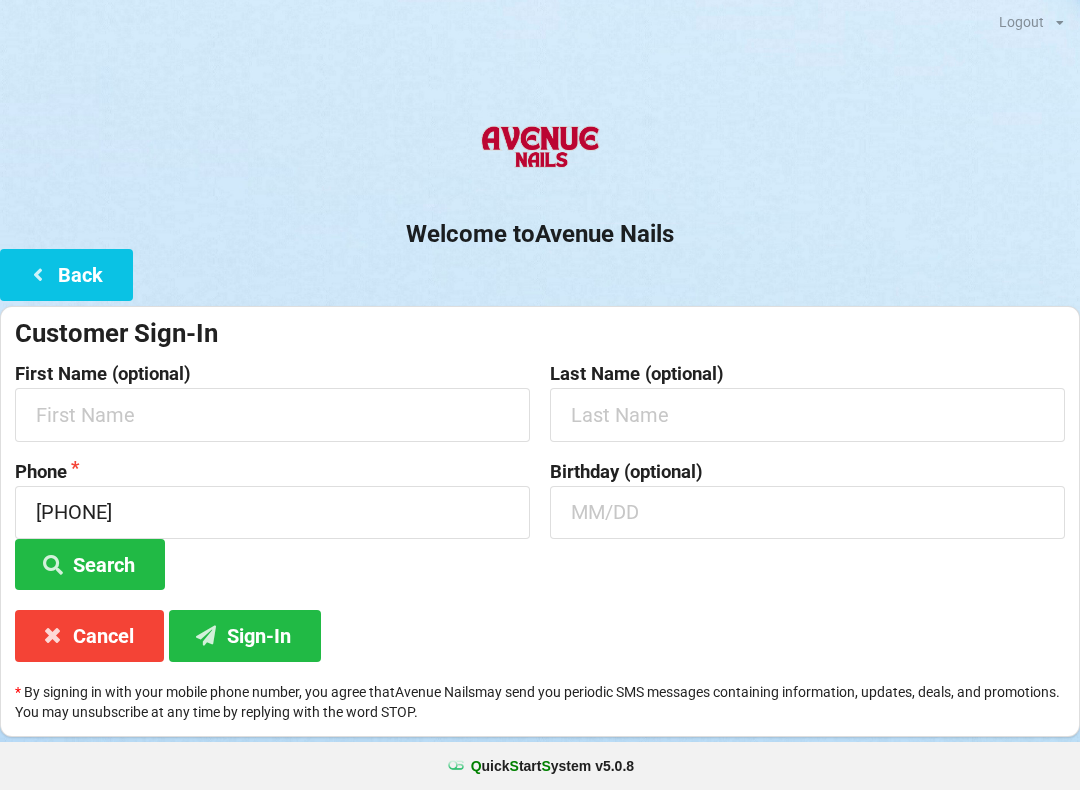 click on "Customer Sign-In First Name (optional) [LAST] (optional) Phone [PHONE] Search Birthday (optional) Cancel Sign-In *   By signing in with your mobile phone number, you agree that  Avenue Nails  may send you periodic SMS messages containing information, updates, deals, and promotions. You may unsubscribe at any time by replying with the word STOP." at bounding box center [540, 521] 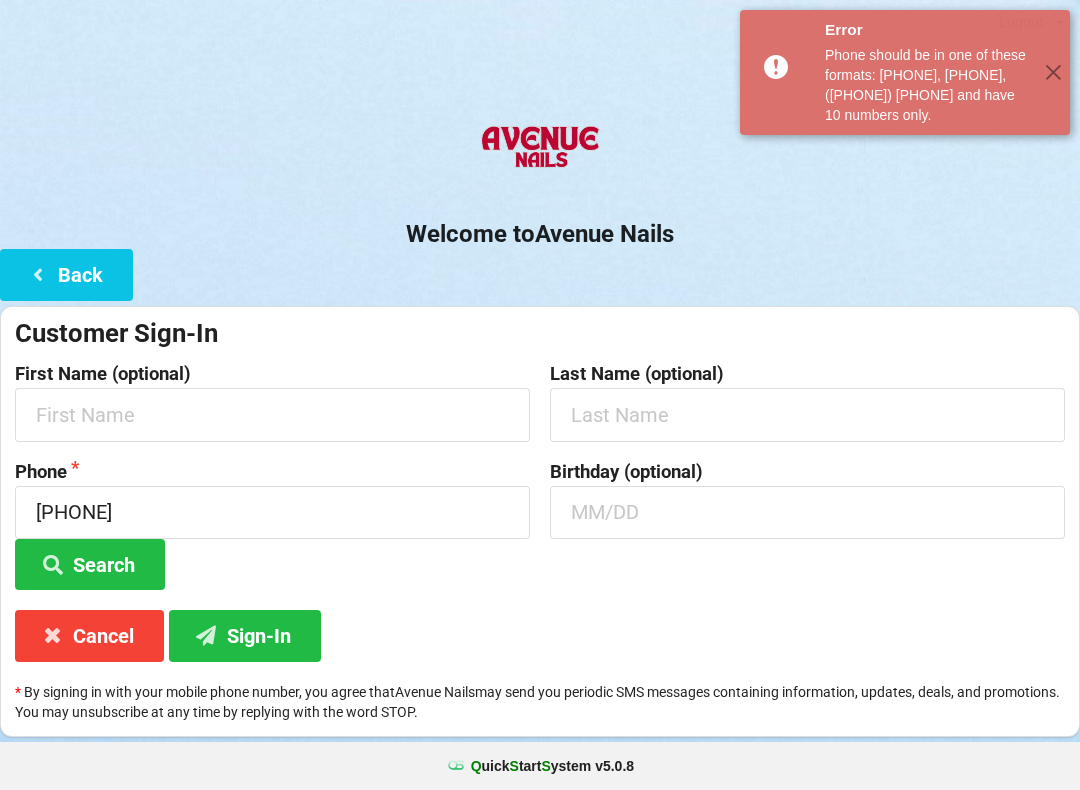 click on "Sign-In" at bounding box center [245, 635] 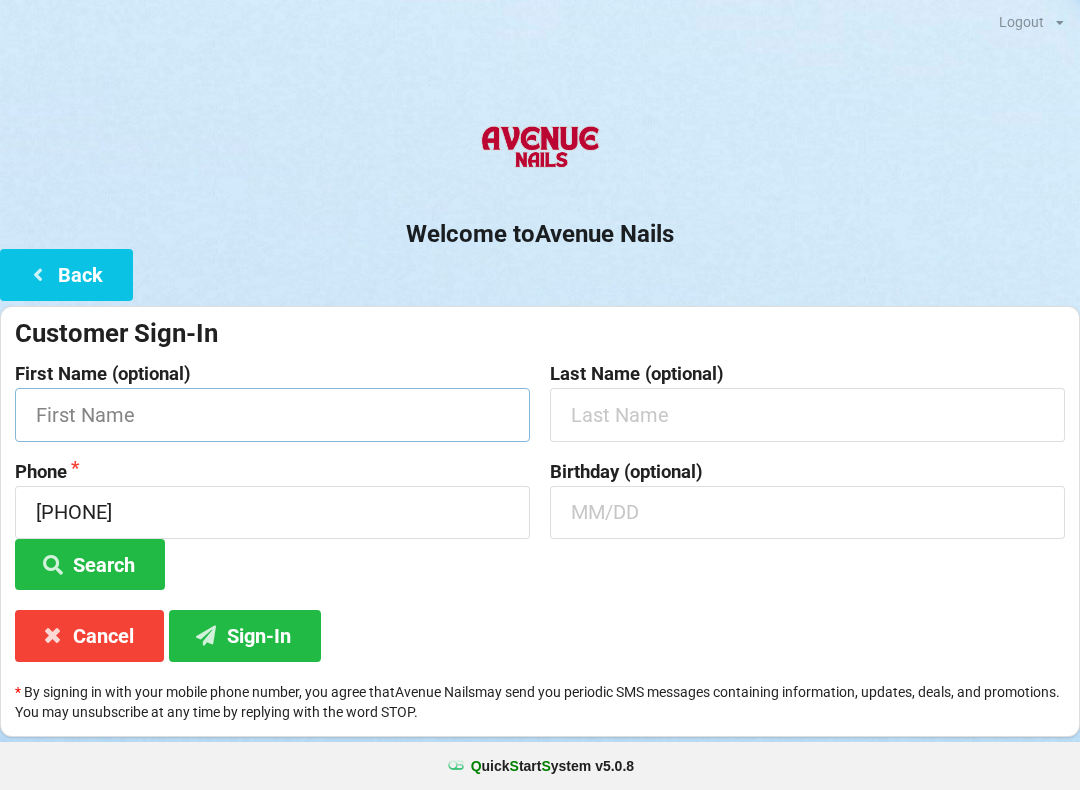 click at bounding box center (272, 414) 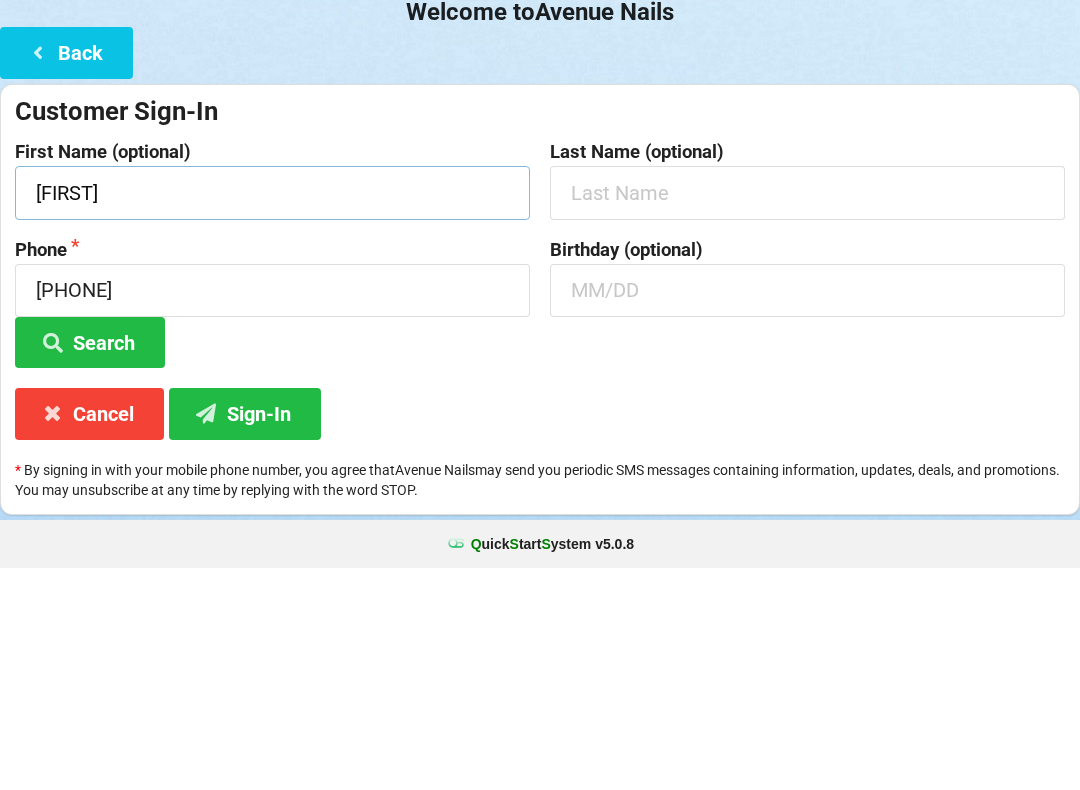 type on "[FIRST]" 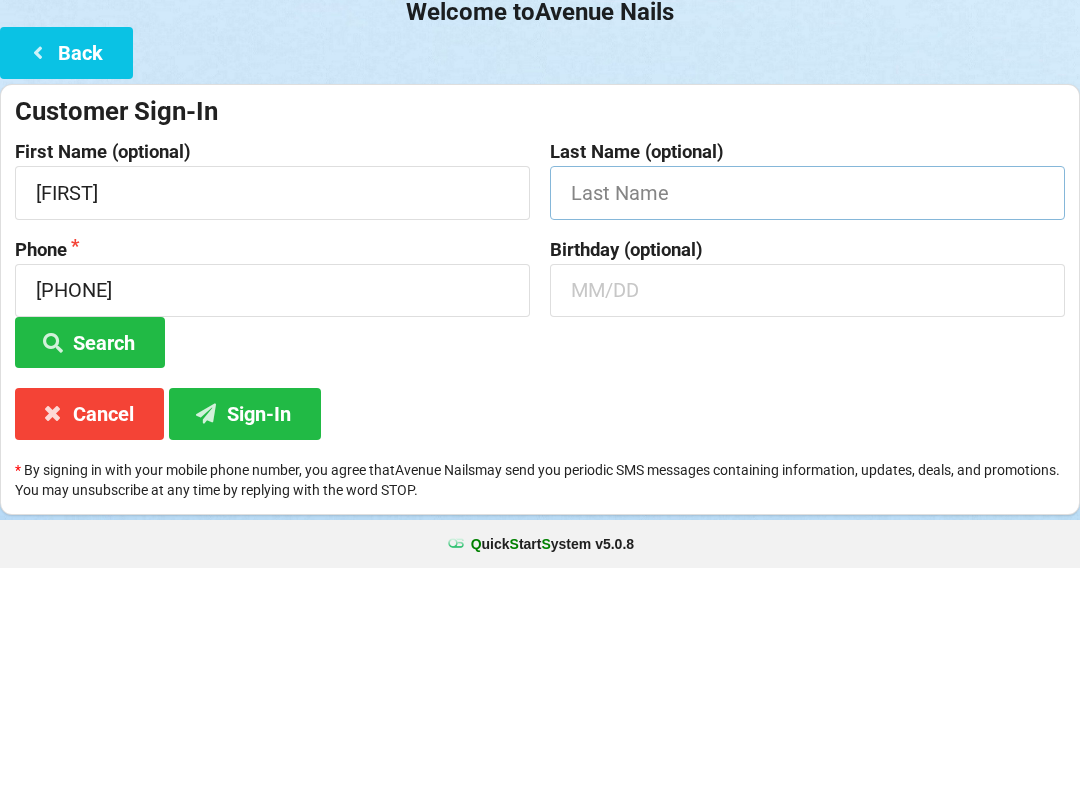 click at bounding box center (807, 414) 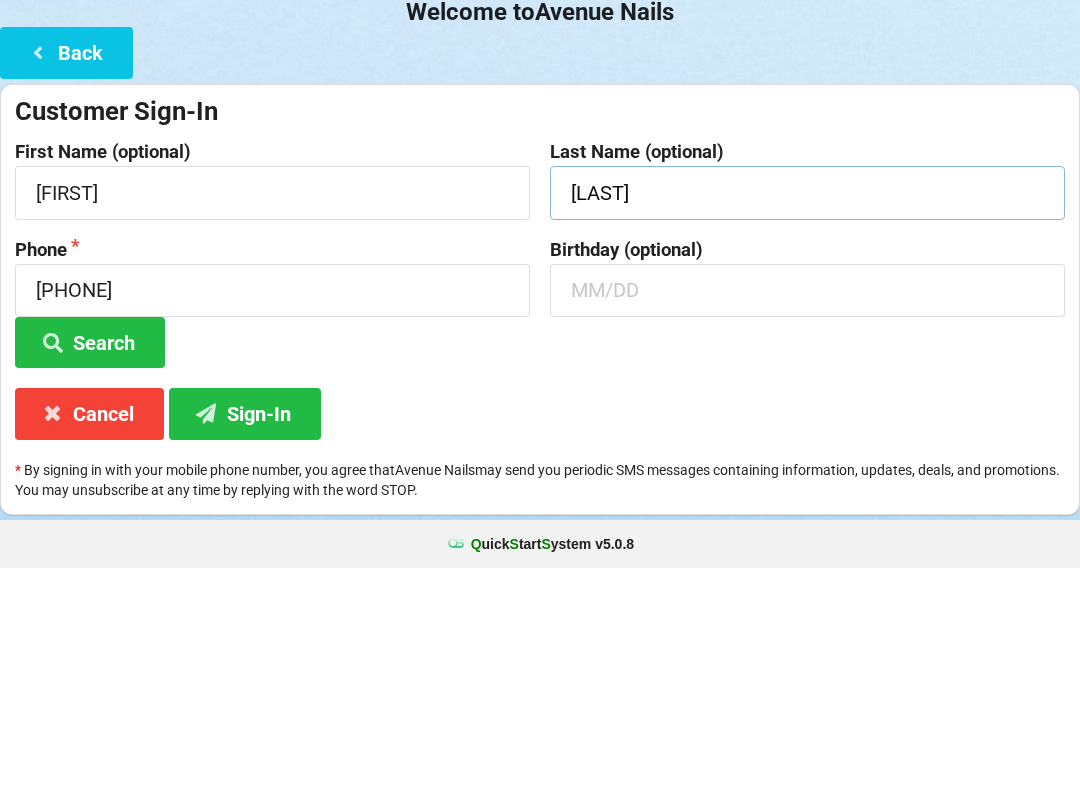 type on "[LAST]" 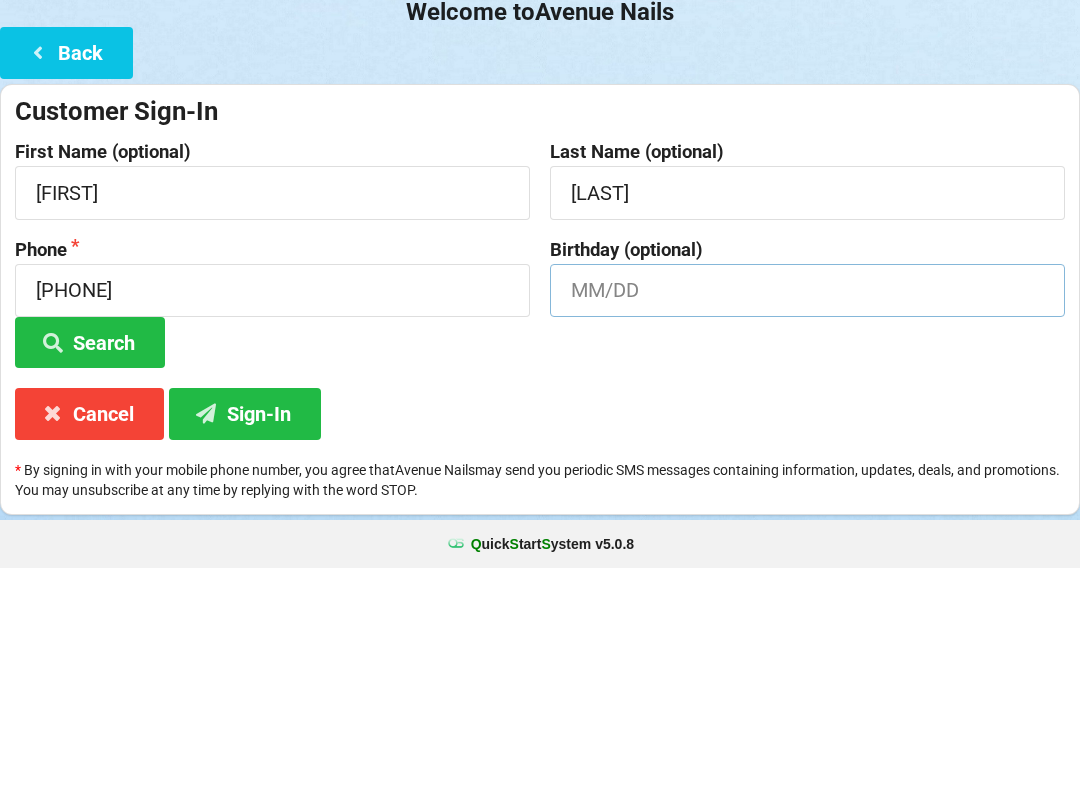 click at bounding box center (807, 512) 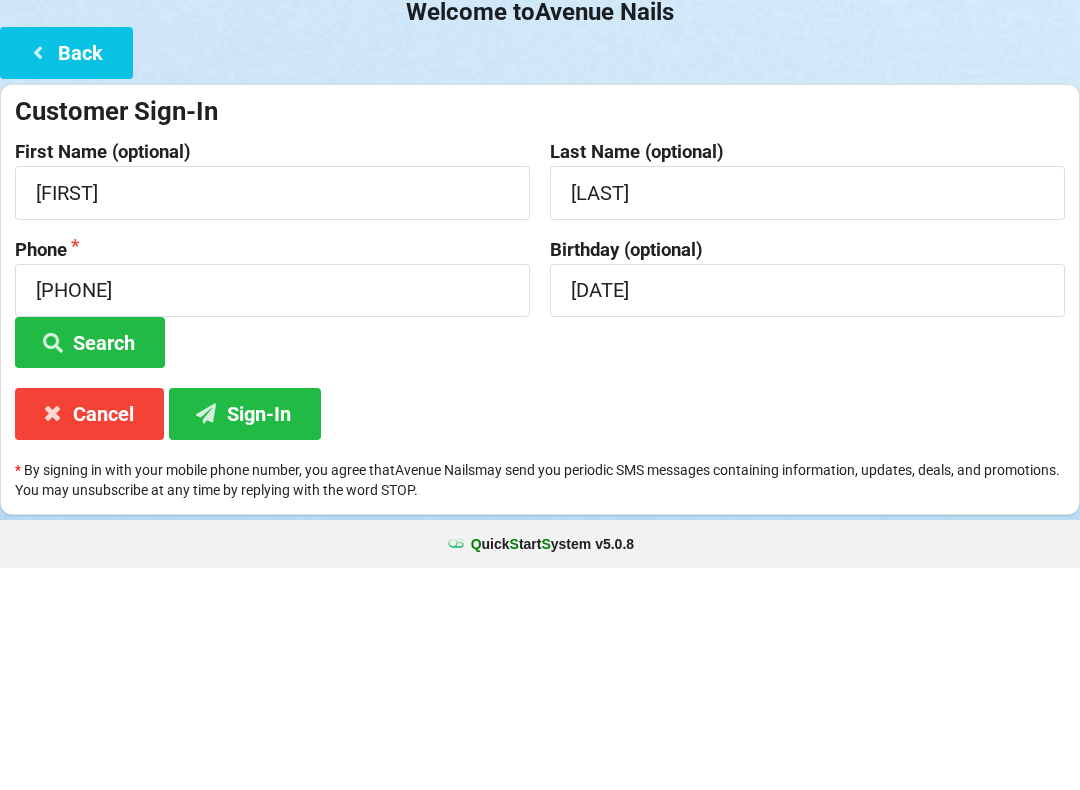 click on "Search" at bounding box center [90, 564] 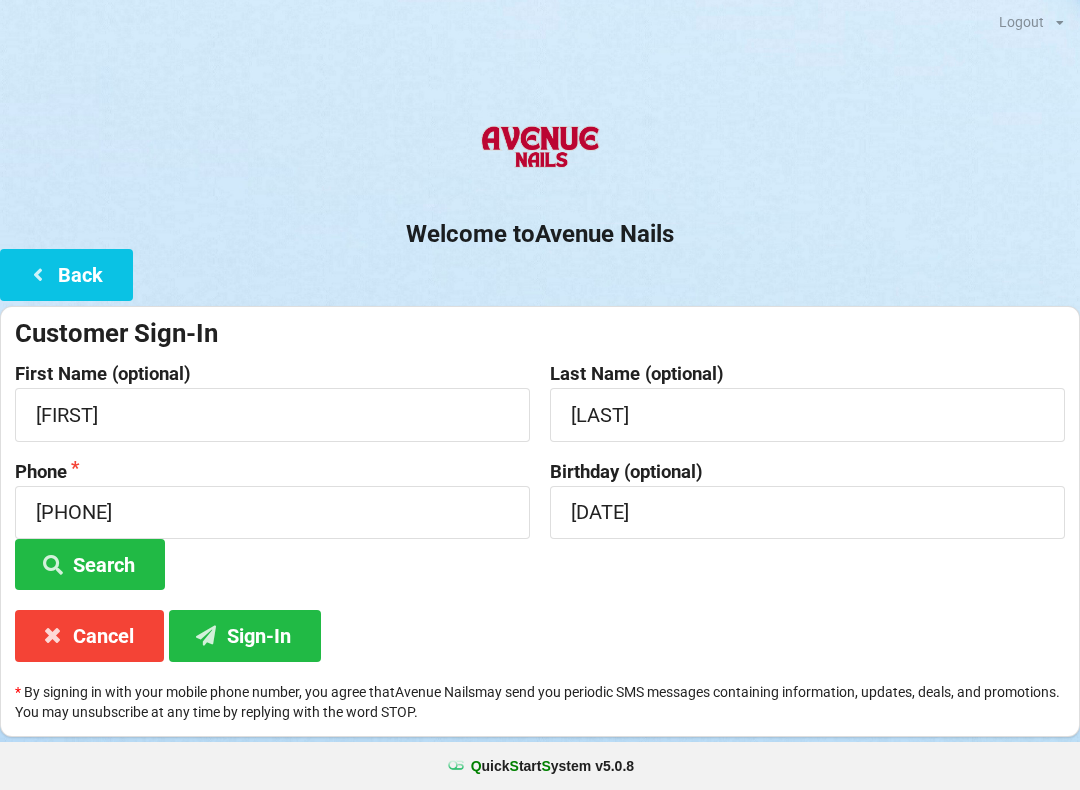 click on "Sign-In" at bounding box center (245, 635) 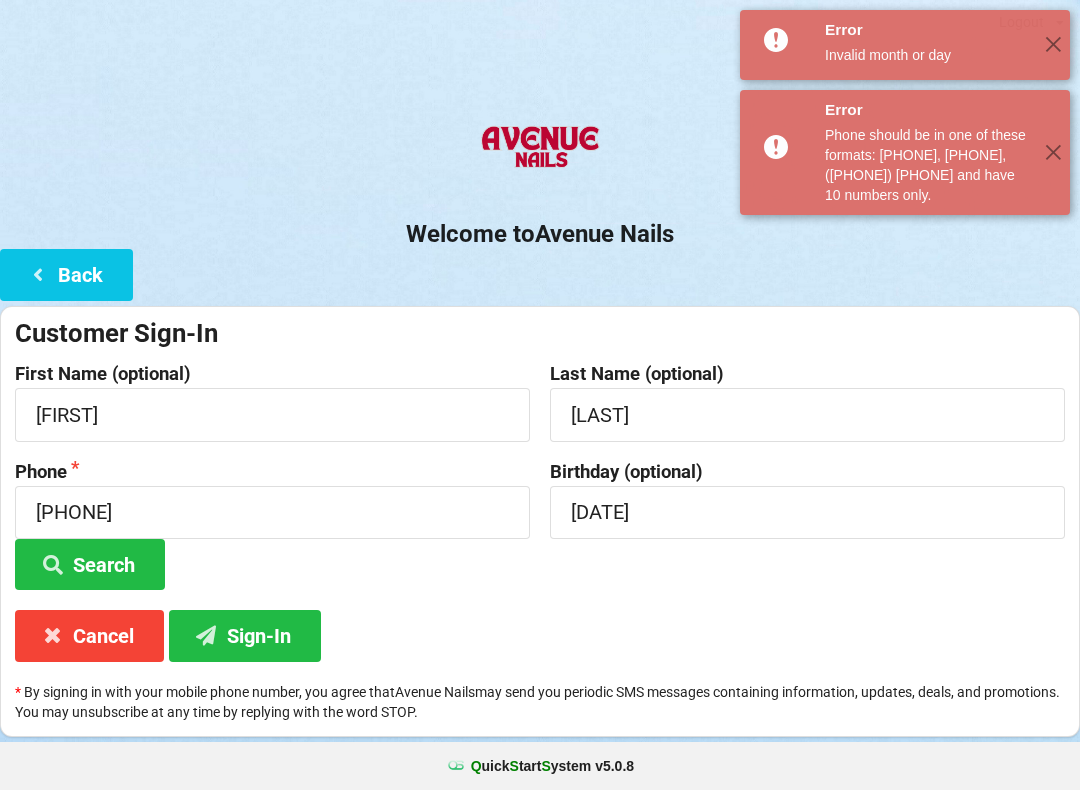 click on "Sign-In" at bounding box center (245, 635) 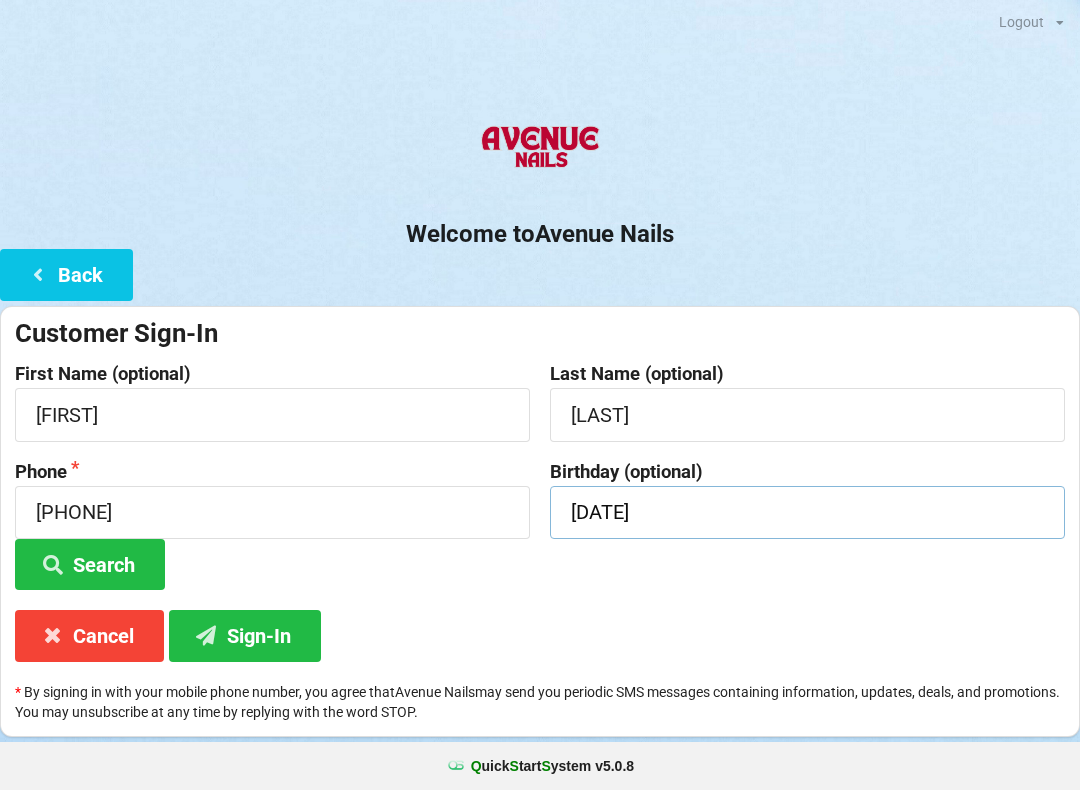 click on "[DATE]" at bounding box center (807, 512) 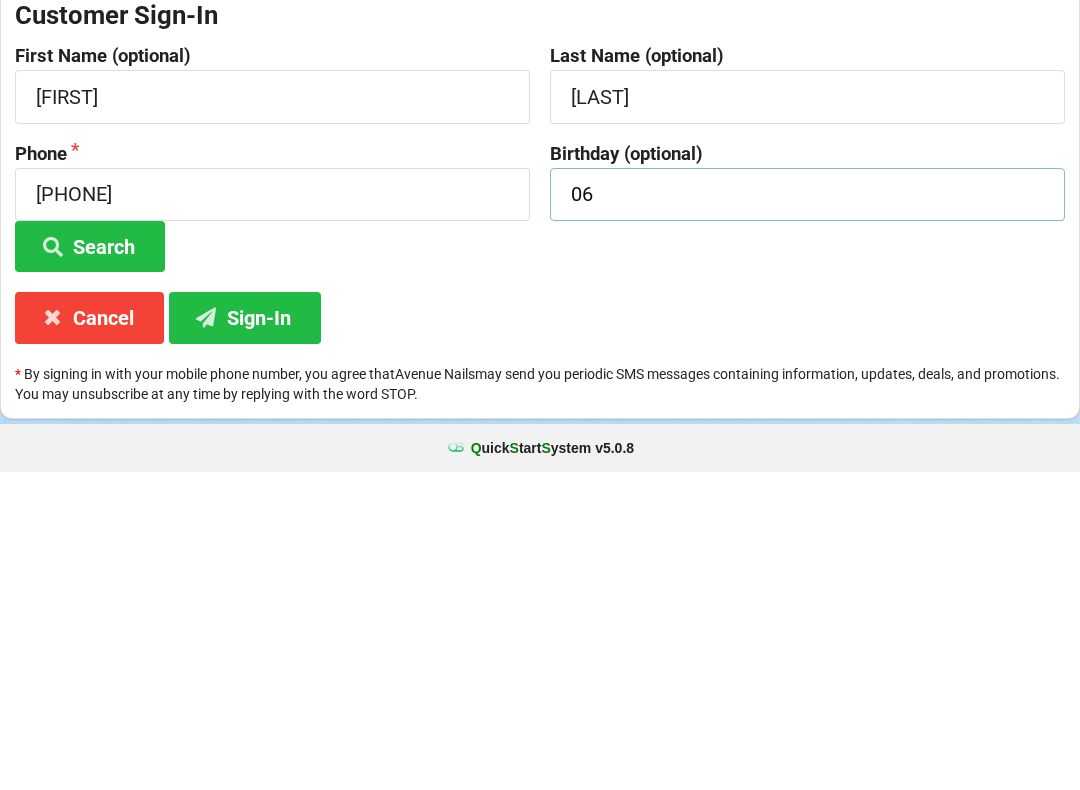type on "0" 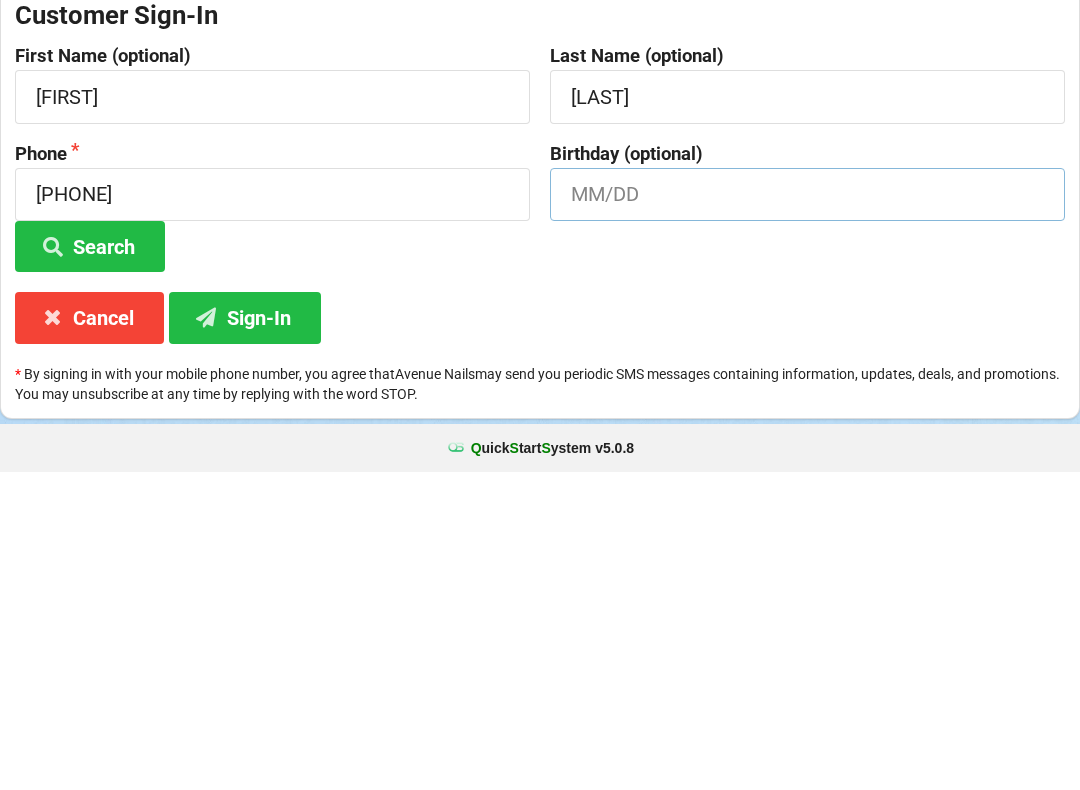 type 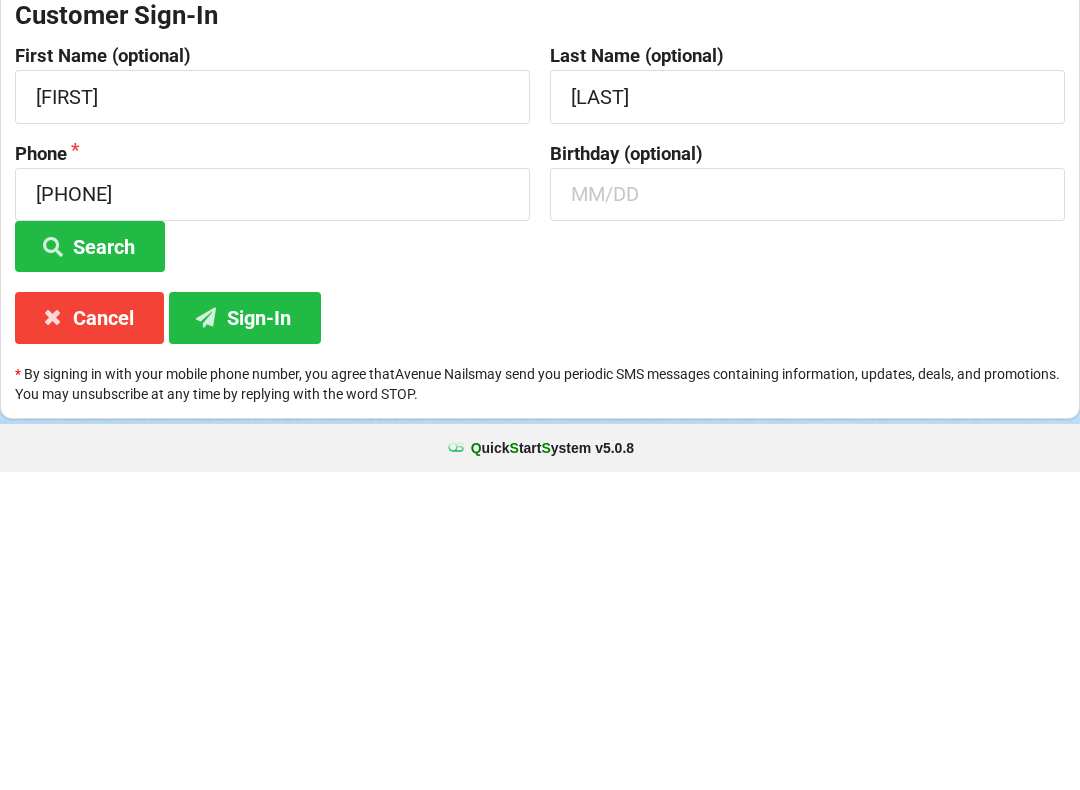 click on "Sign-In" at bounding box center (245, 635) 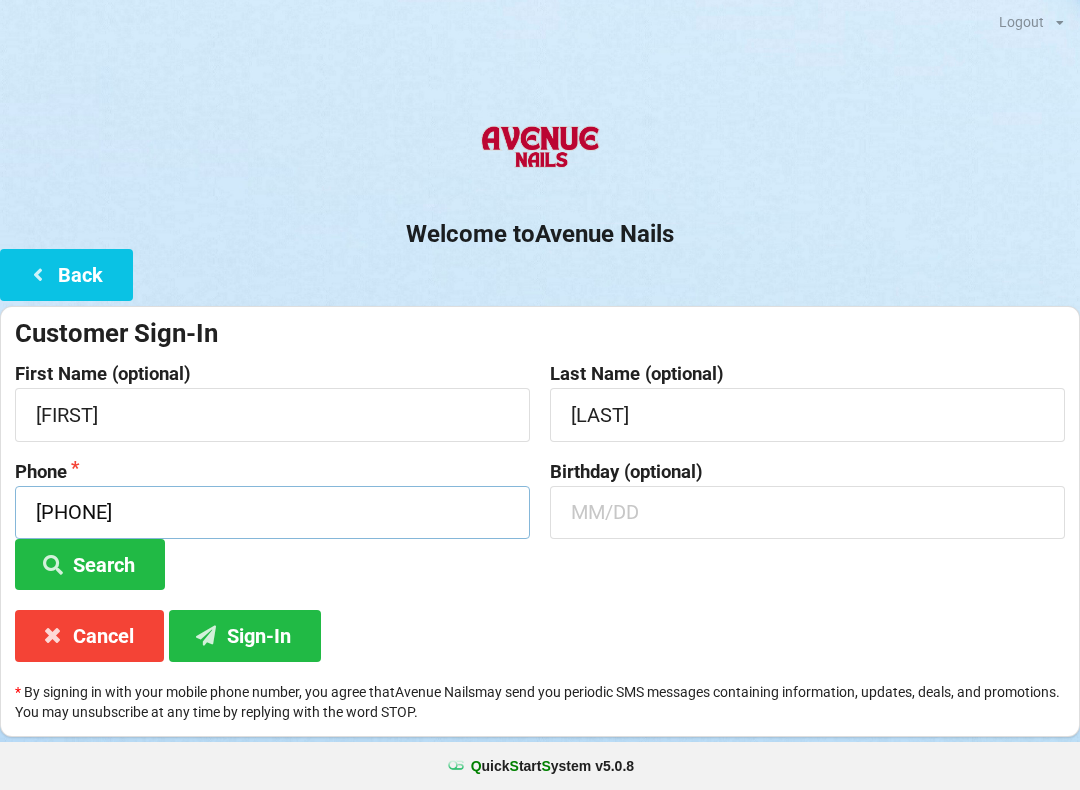 click on "[PHONE]" at bounding box center [272, 512] 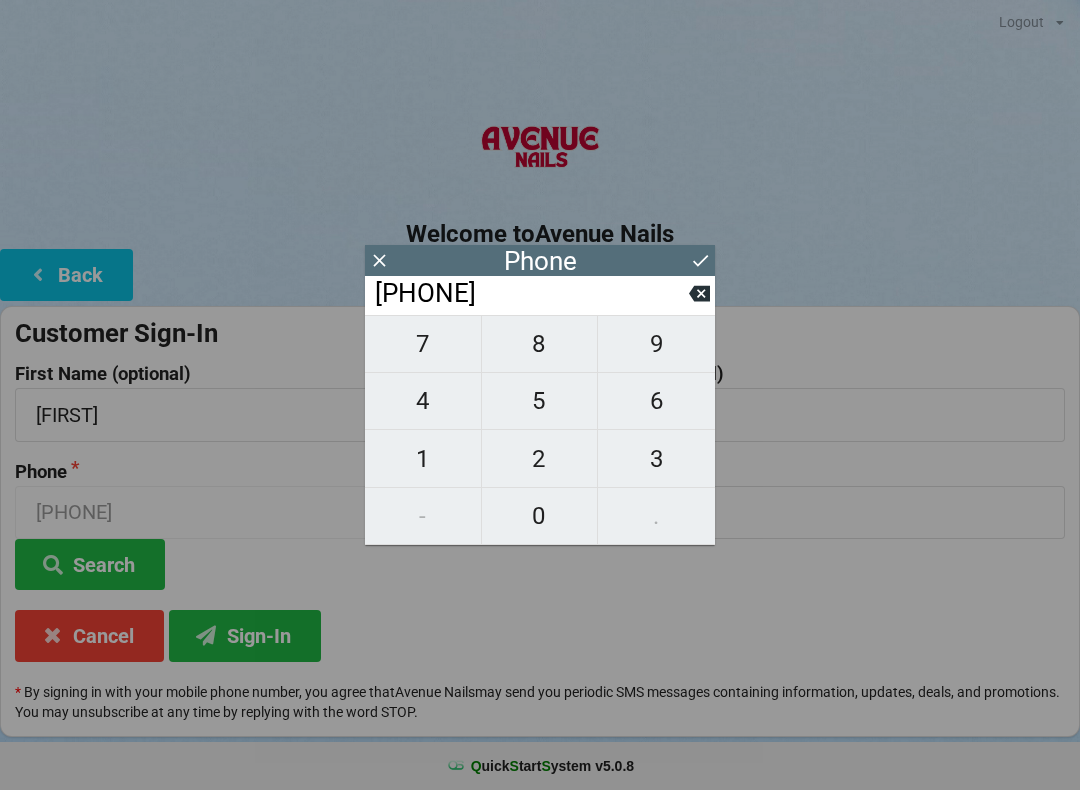 click on "[PHONE]" at bounding box center (531, 294) 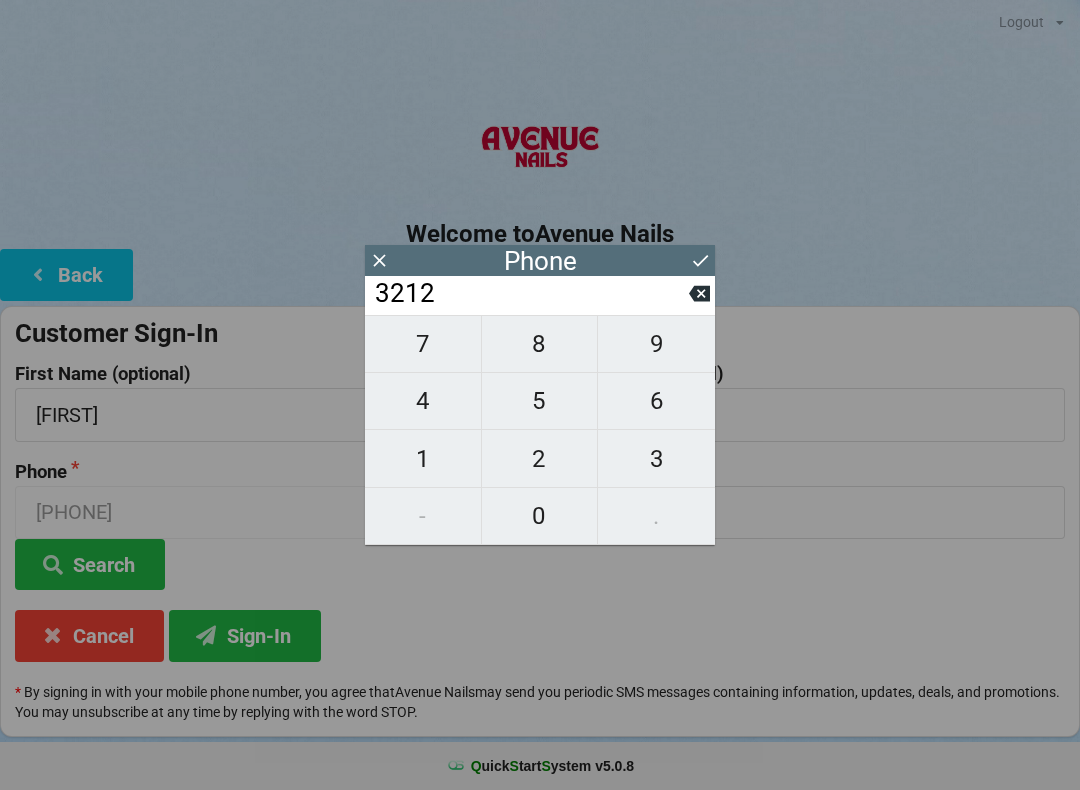 click on "3212" at bounding box center (531, 294) 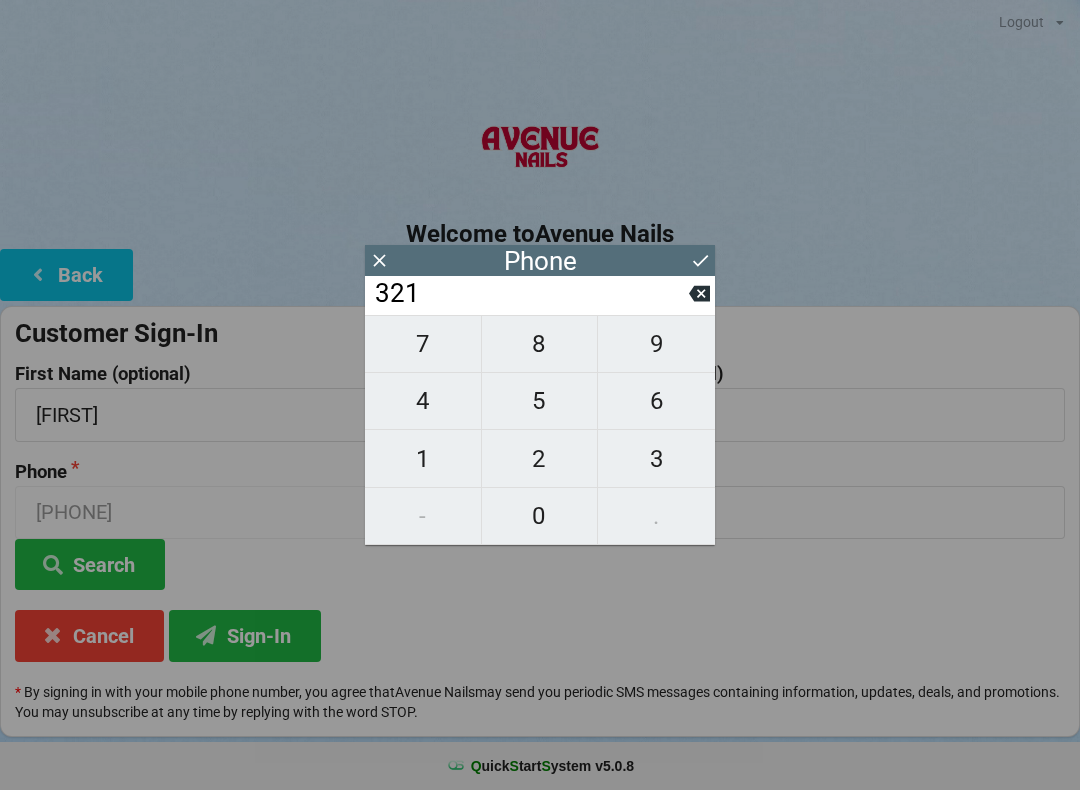 click 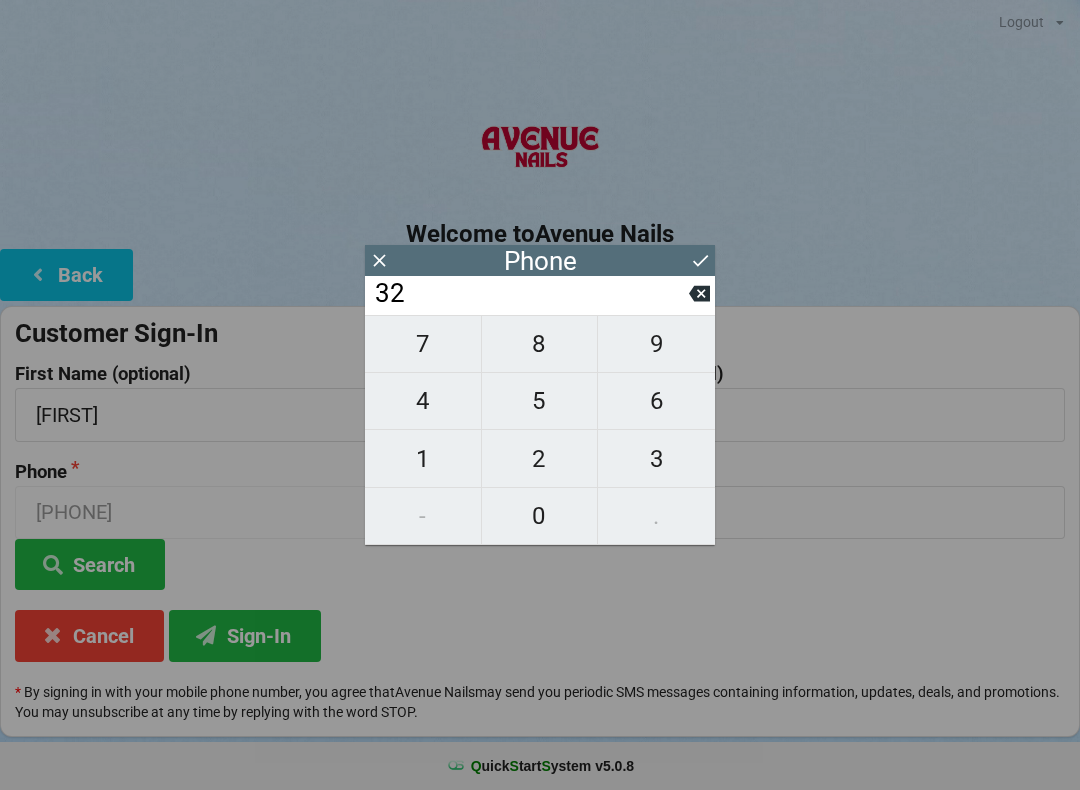 click on "1" at bounding box center (423, 459) 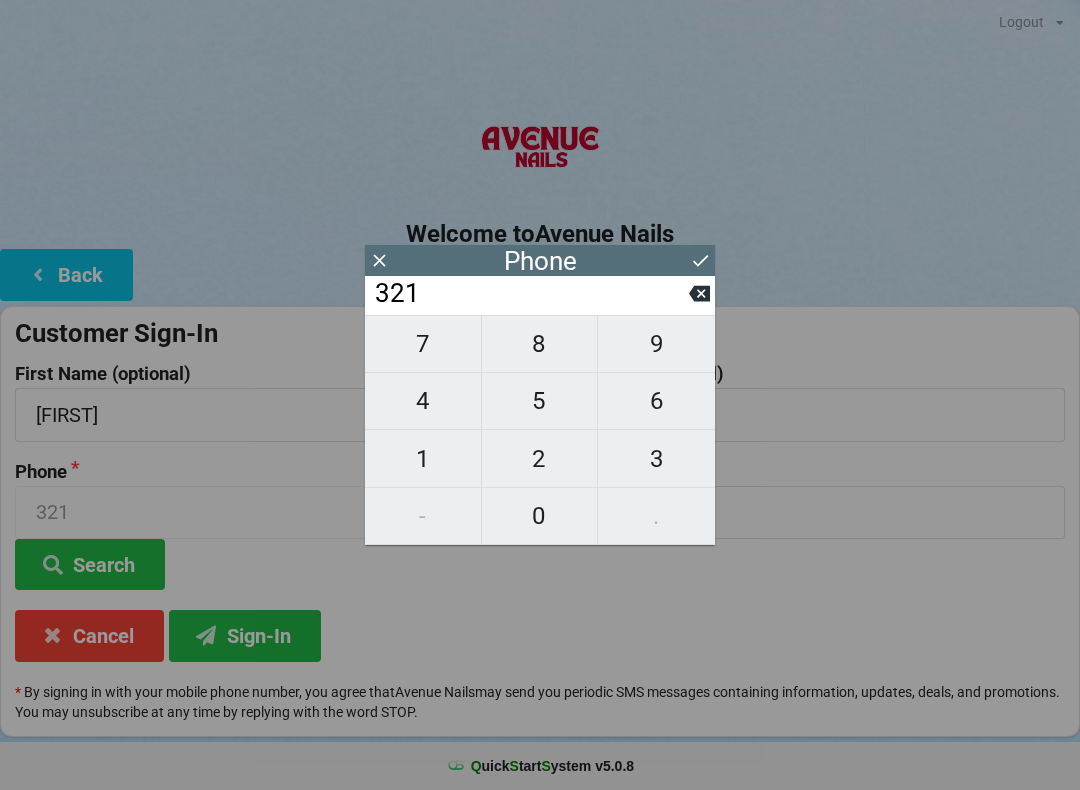 click on "7 8 9 4 5 6 1 2 3 - 0 ." at bounding box center [540, 430] 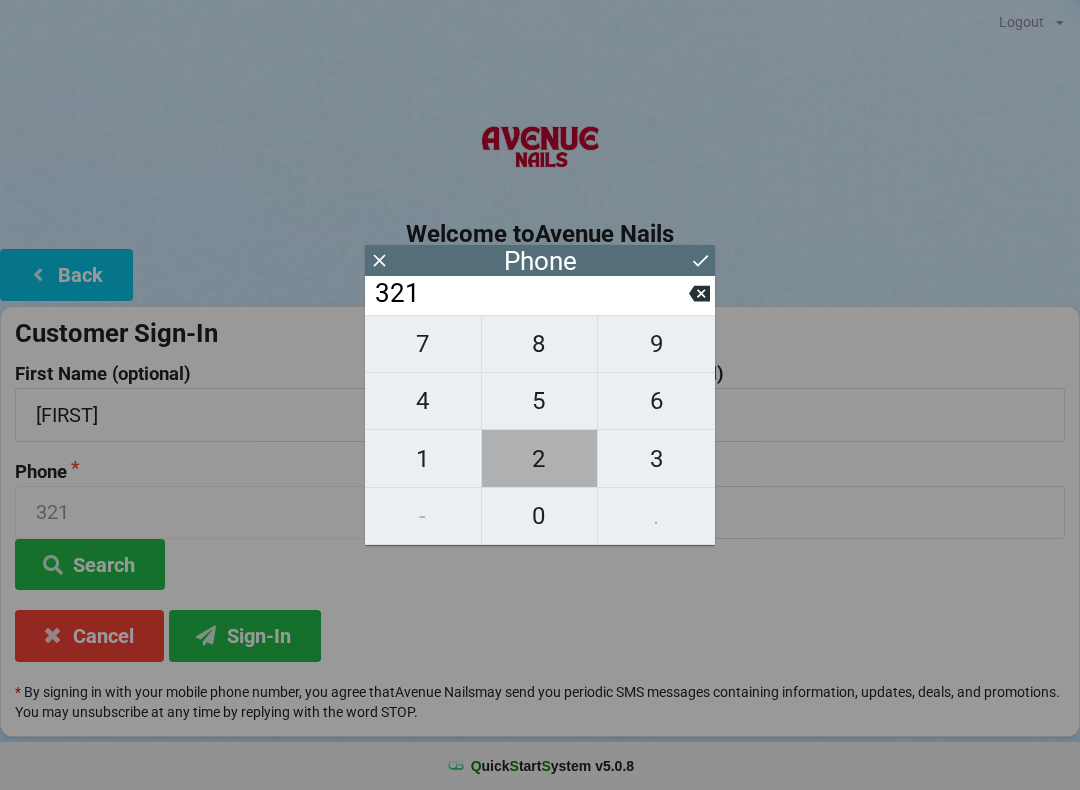 click on "2" at bounding box center (540, 459) 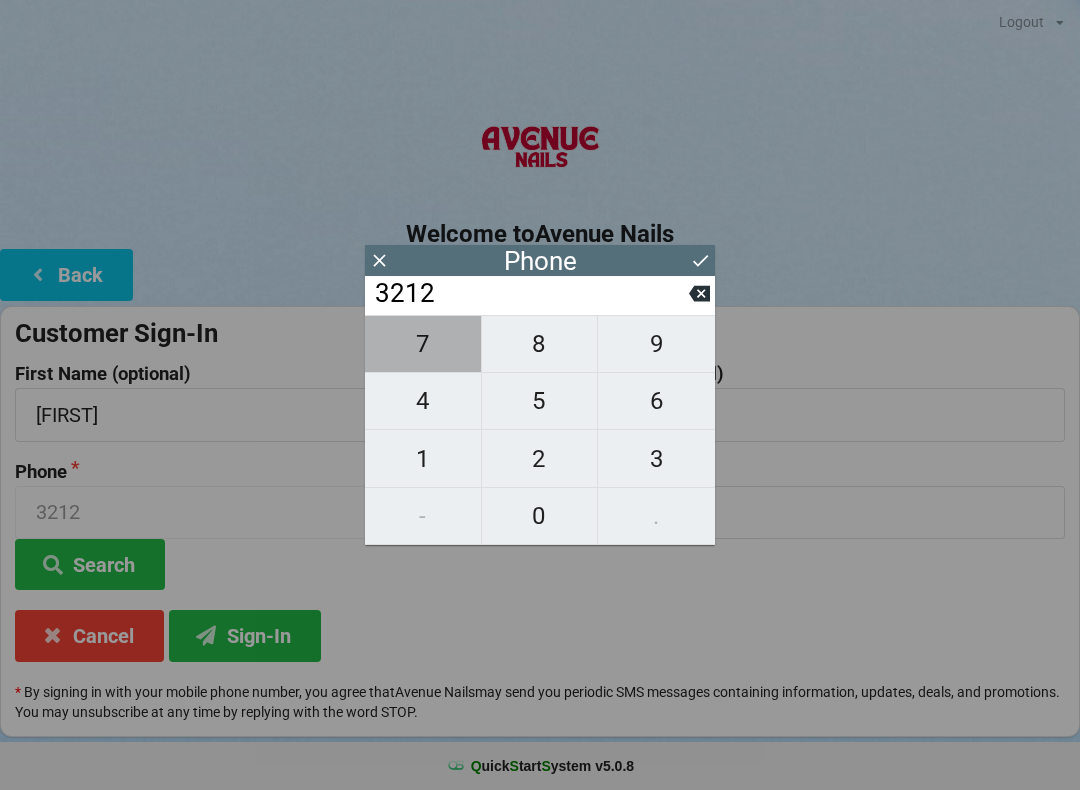 click on "7" at bounding box center (423, 344) 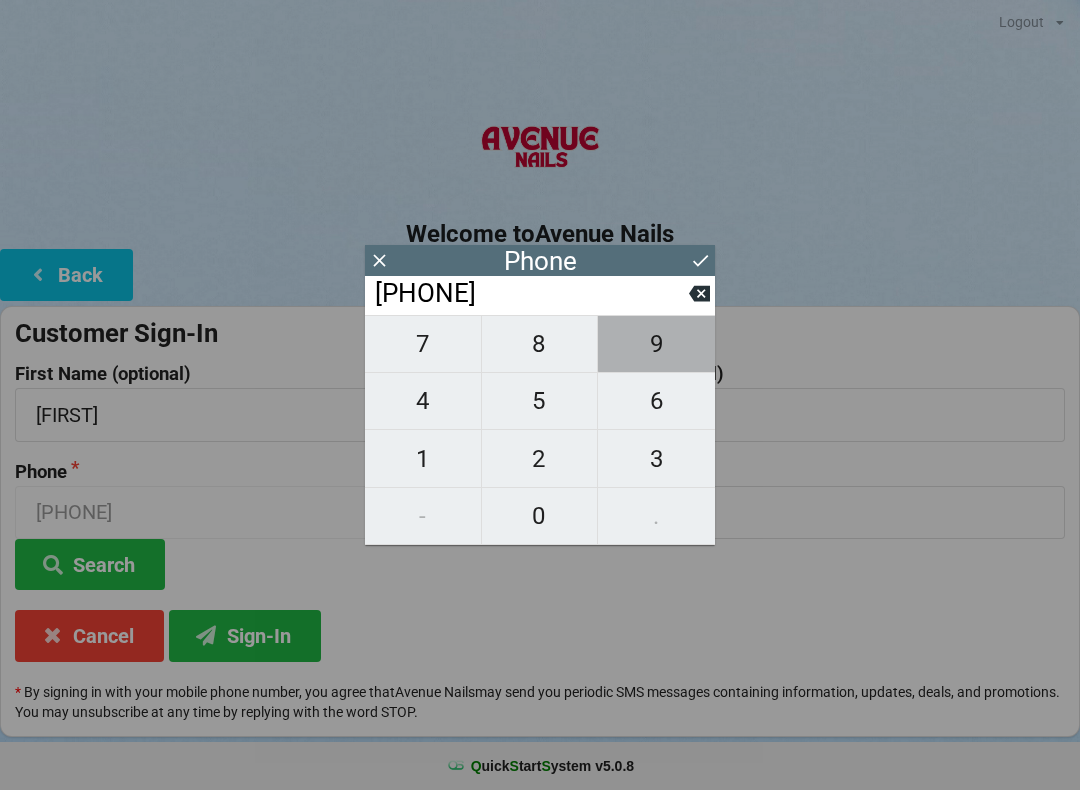 click on "9" at bounding box center (656, 344) 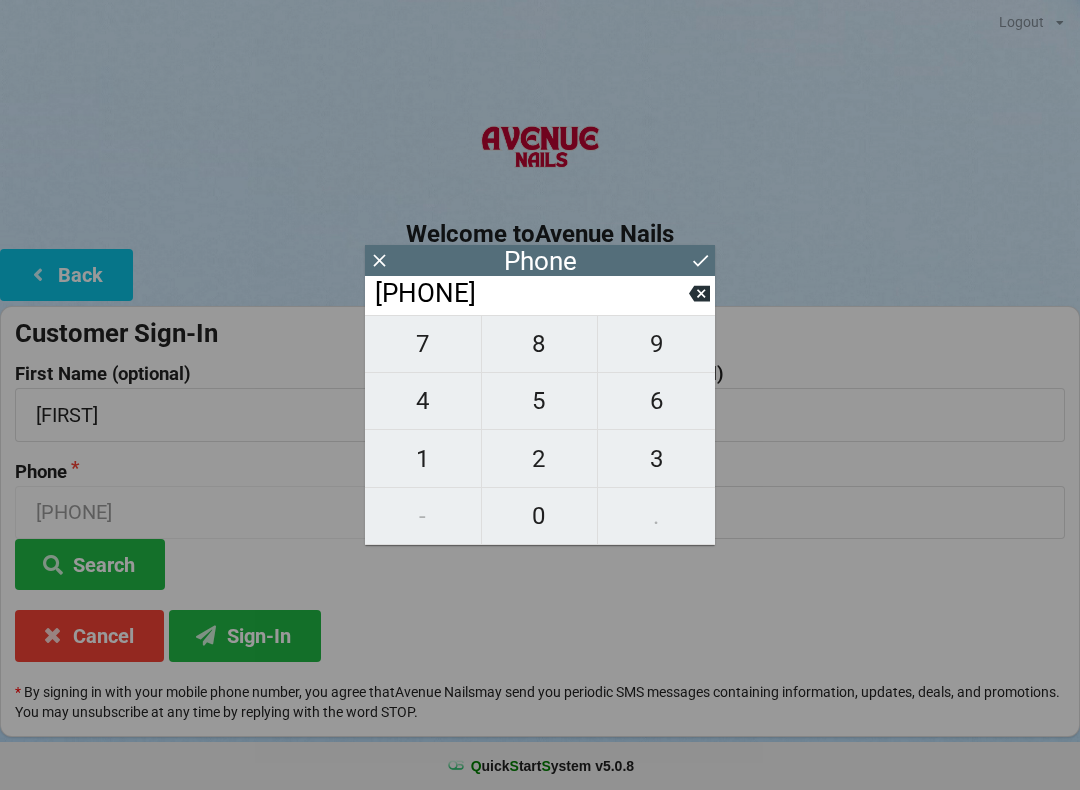 click on "7" at bounding box center (423, 344) 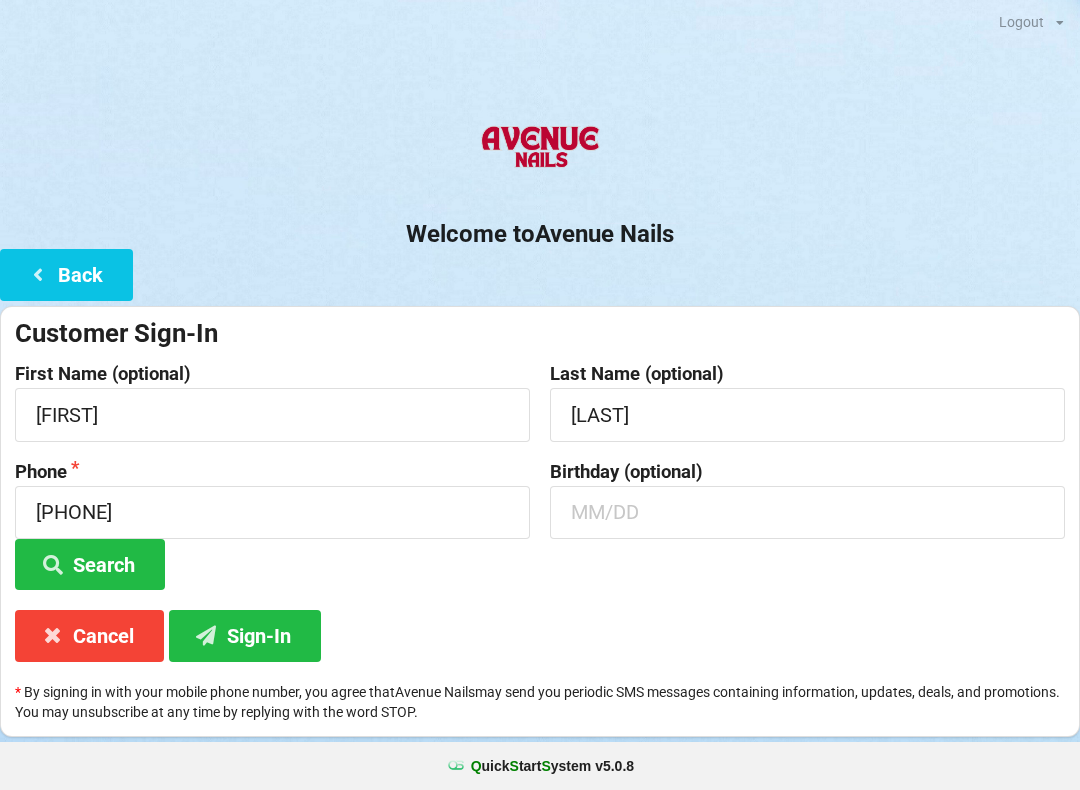 click on "Customer Sign-In First Name (optional) [LAST] [LAST] Phone [PHONE] Search Birthday (optional) Cancel Sign-In *   By signing in with your mobile phone number, you agree that  Avenue Nails  may send you periodic SMS messages containing information, updates, deals, and promotions. You may unsubscribe at any time by replying with the word STOP." at bounding box center (540, 521) 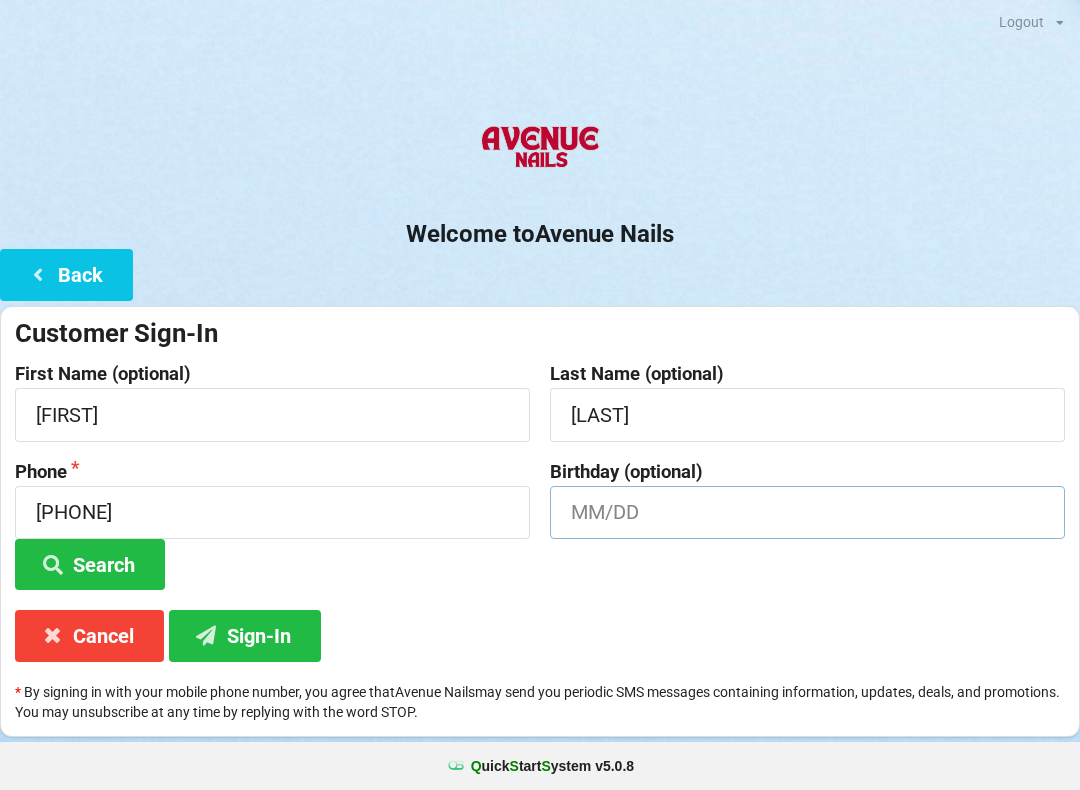 click at bounding box center [807, 512] 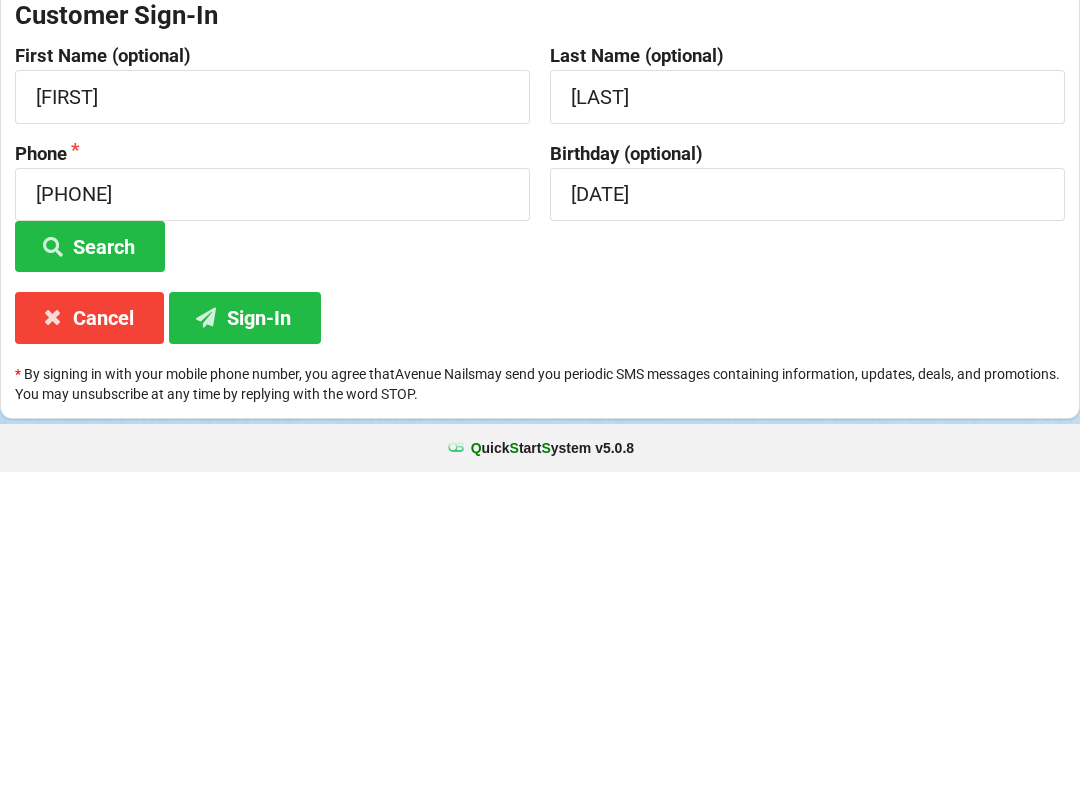 click on "Sign-In" at bounding box center (245, 635) 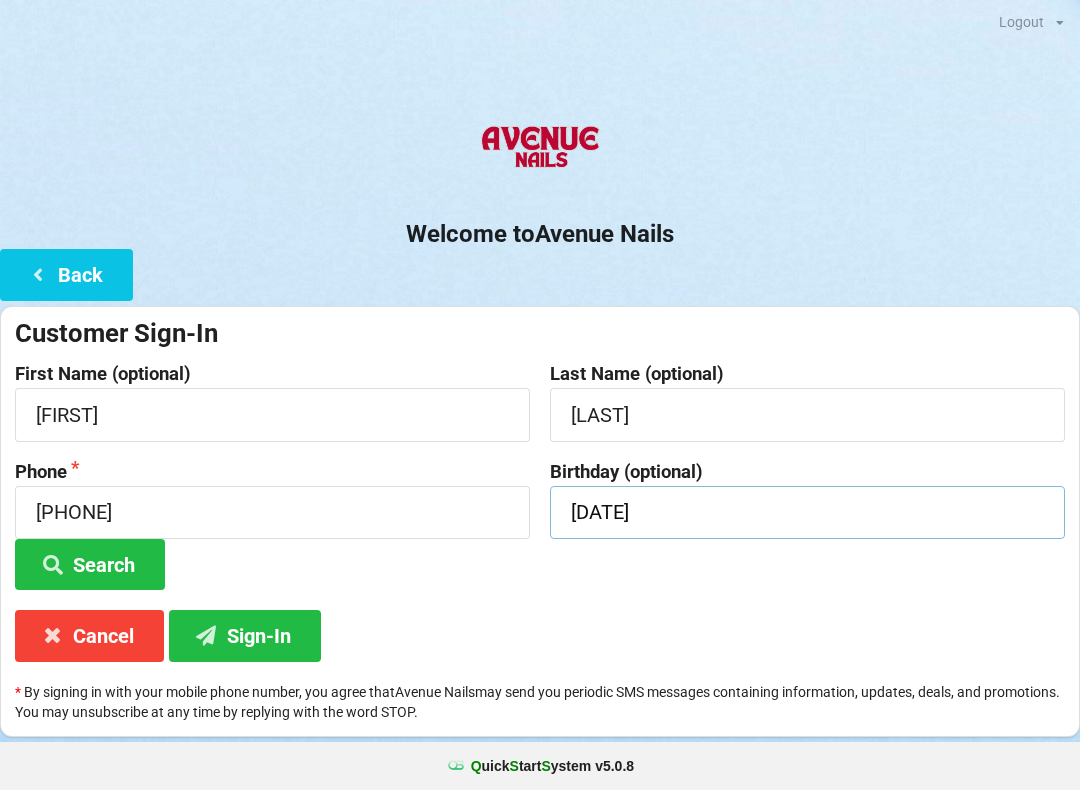 click on "[DATE]" at bounding box center [807, 512] 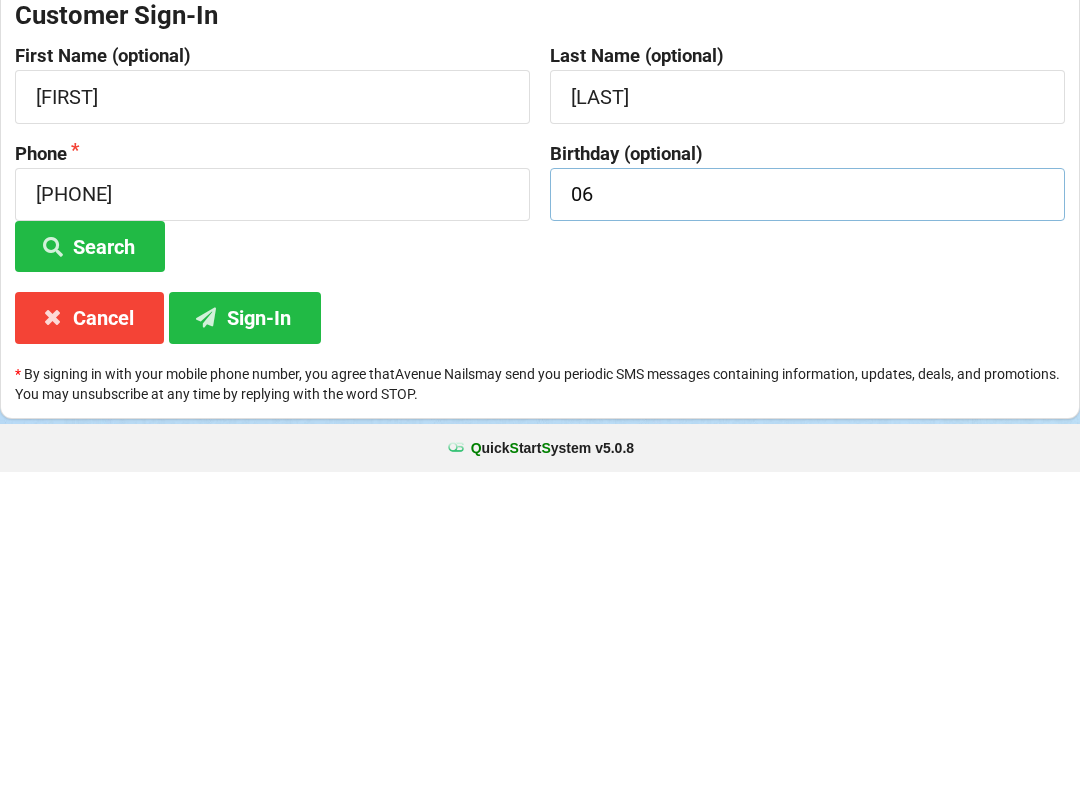 type on "0" 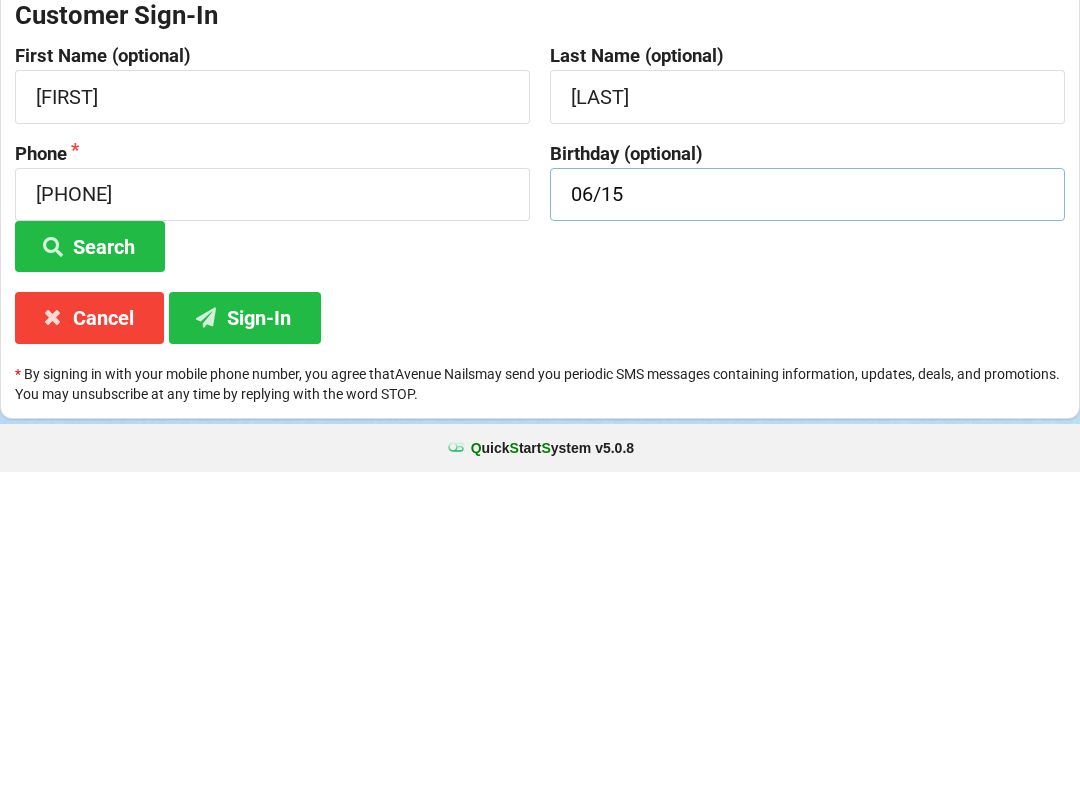 type on "06/15" 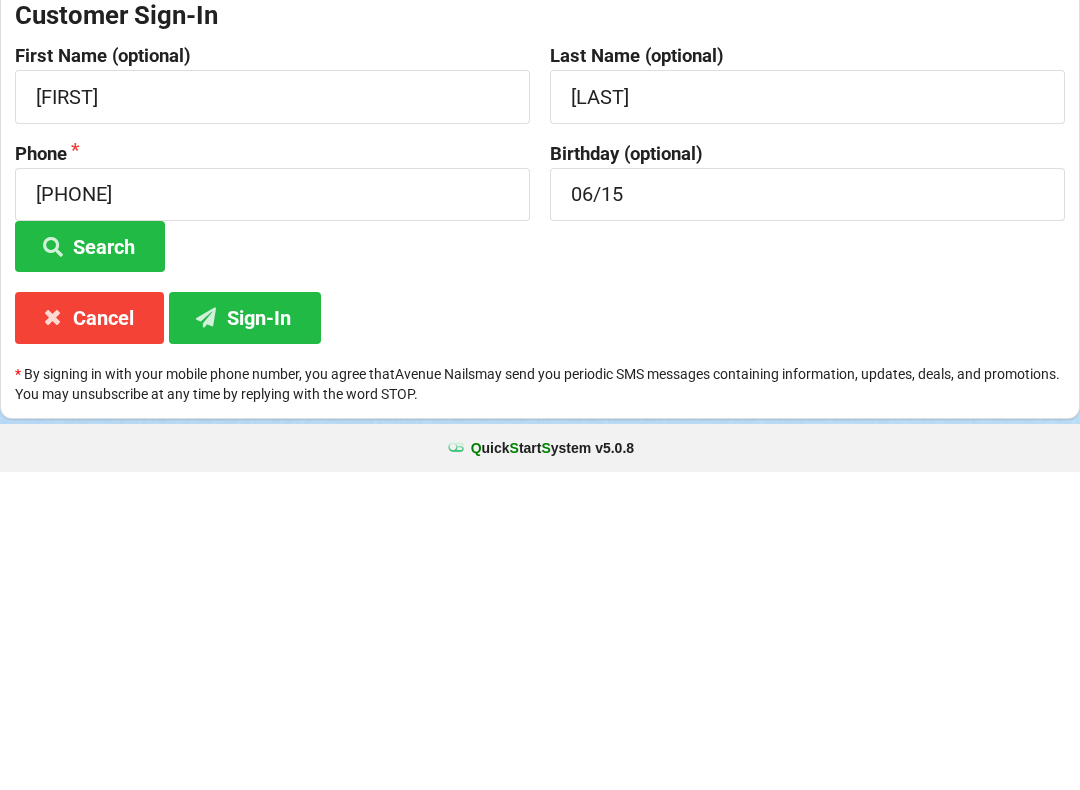 click on "Sign-In" at bounding box center [245, 635] 